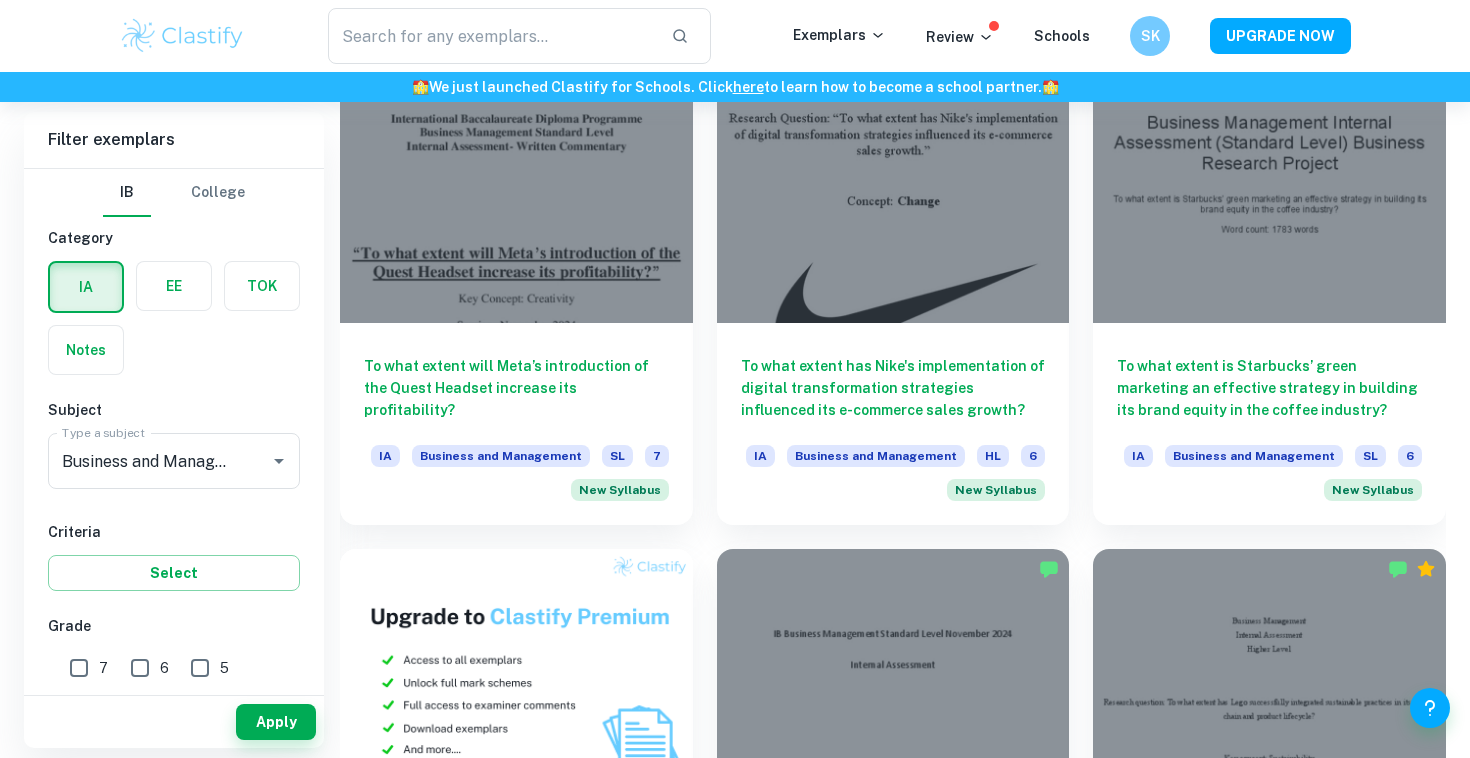 scroll, scrollTop: 1126, scrollLeft: 0, axis: vertical 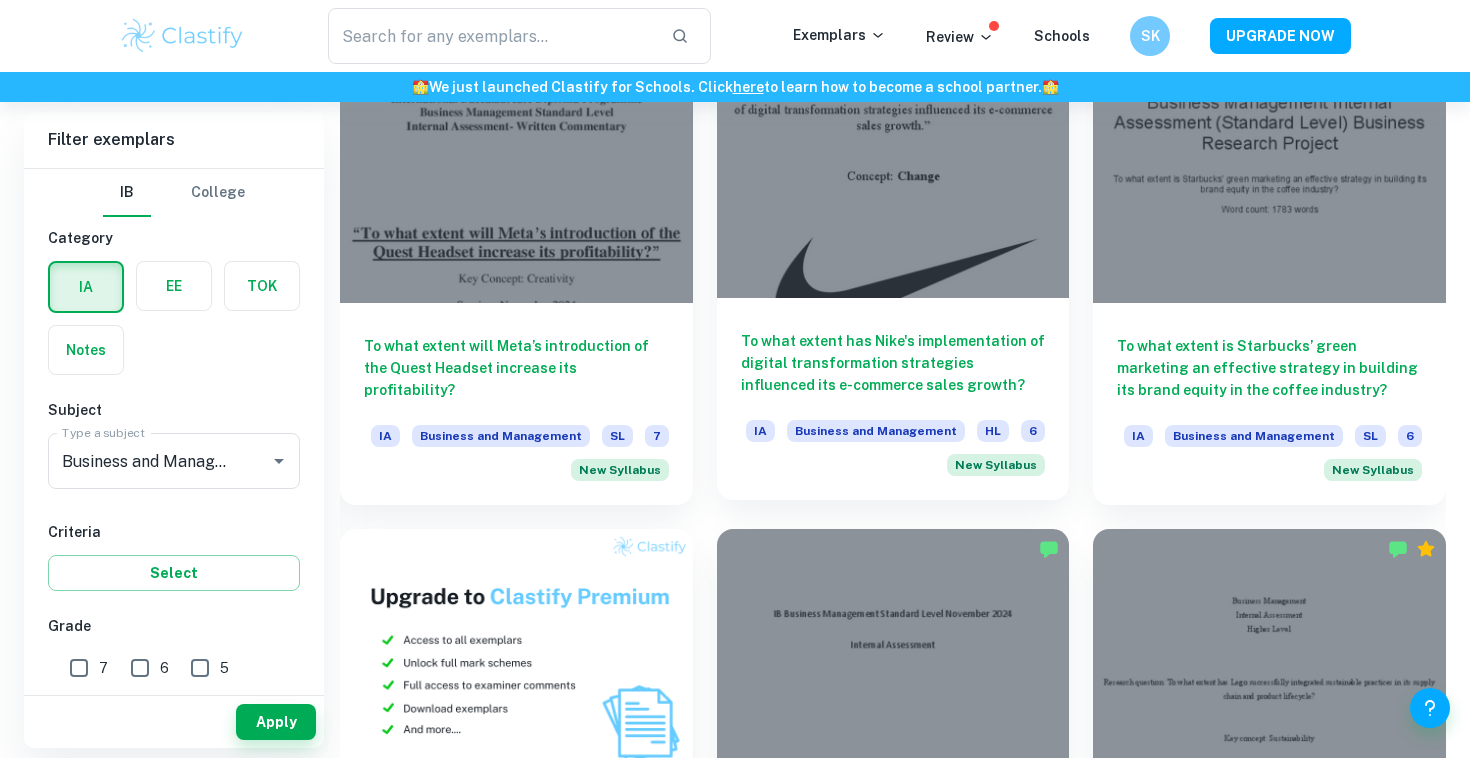 click on "To what extent has Nike's implementation of digital transformation strategies influenced its e-commerce sales growth?" at bounding box center [893, 363] 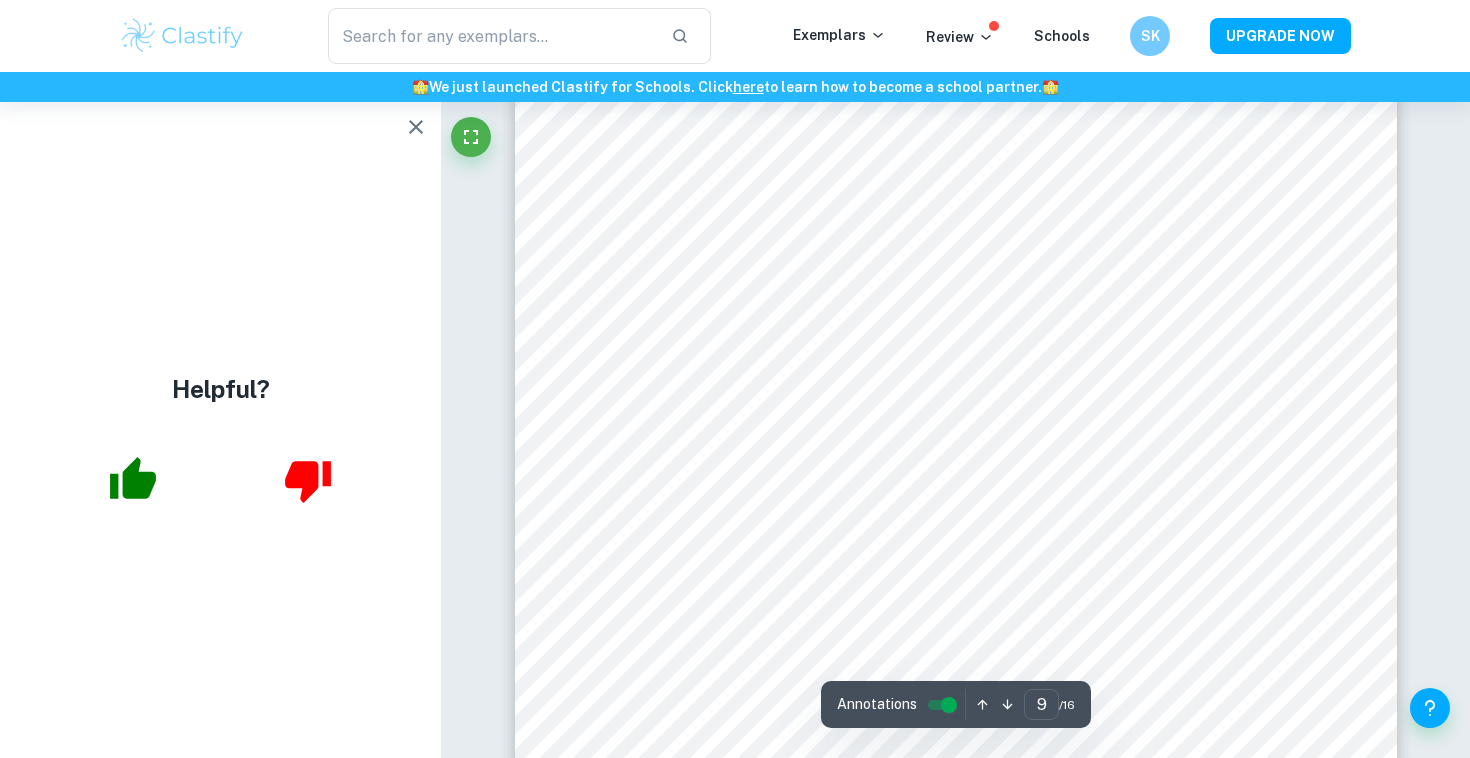 scroll, scrollTop: 9703, scrollLeft: 0, axis: vertical 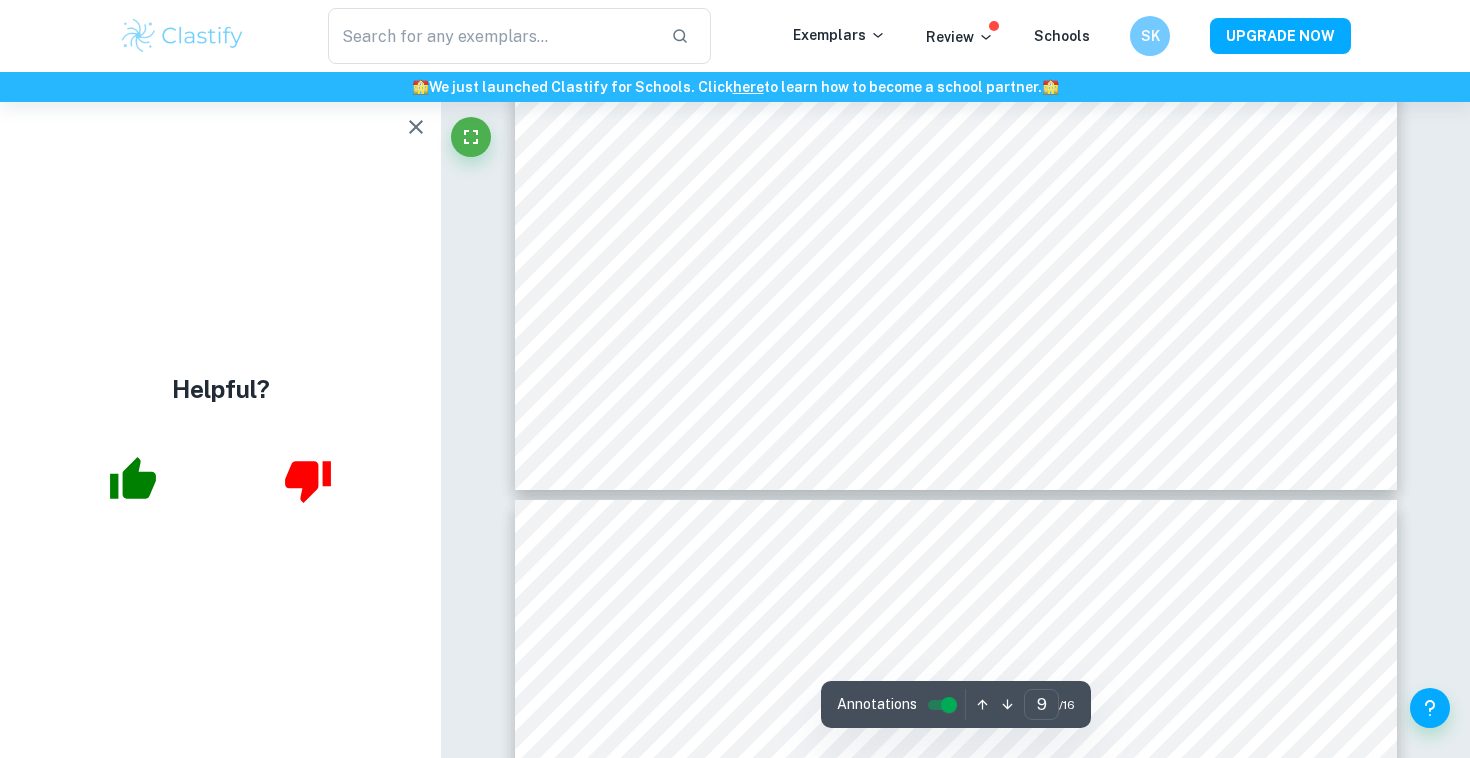 type on "10" 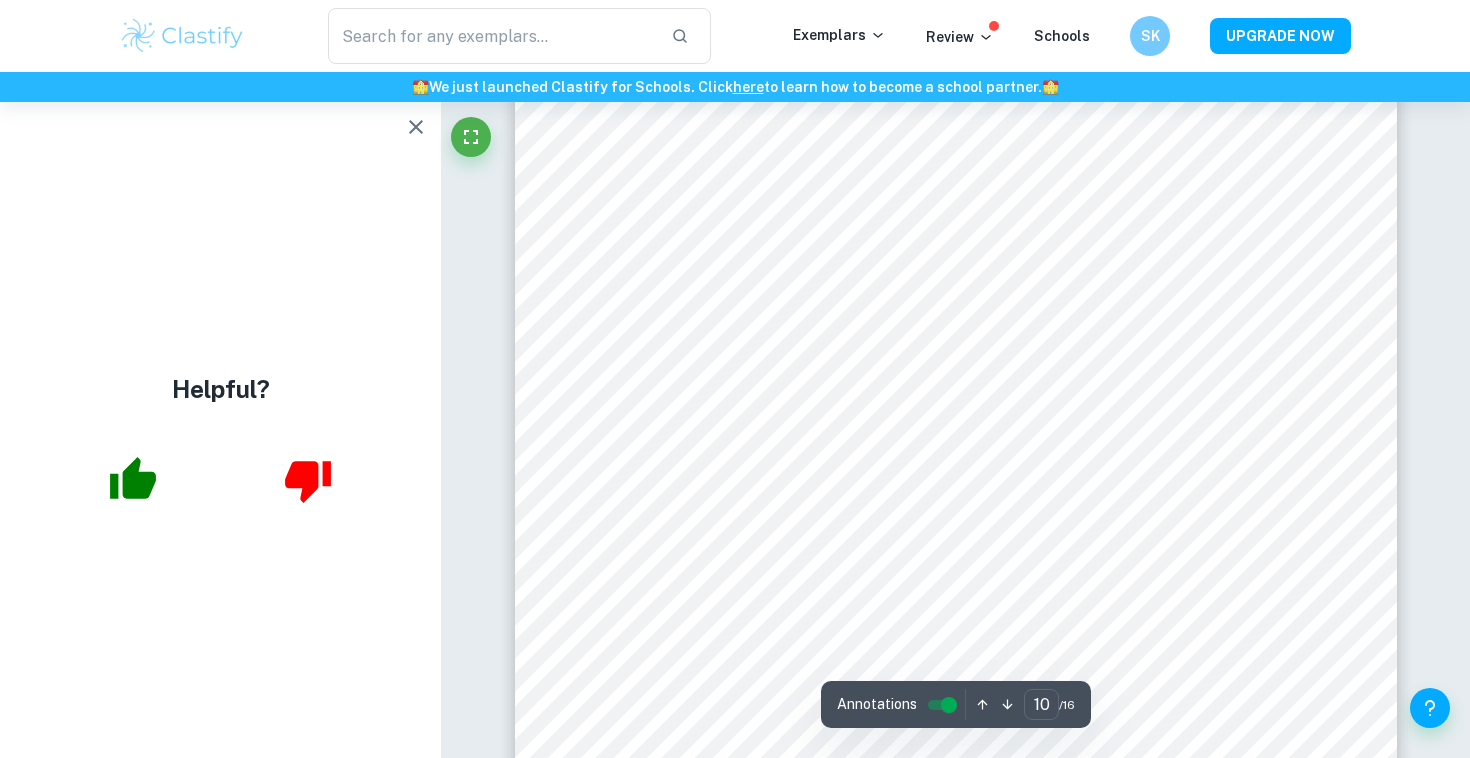 scroll, scrollTop: 11261, scrollLeft: 0, axis: vertical 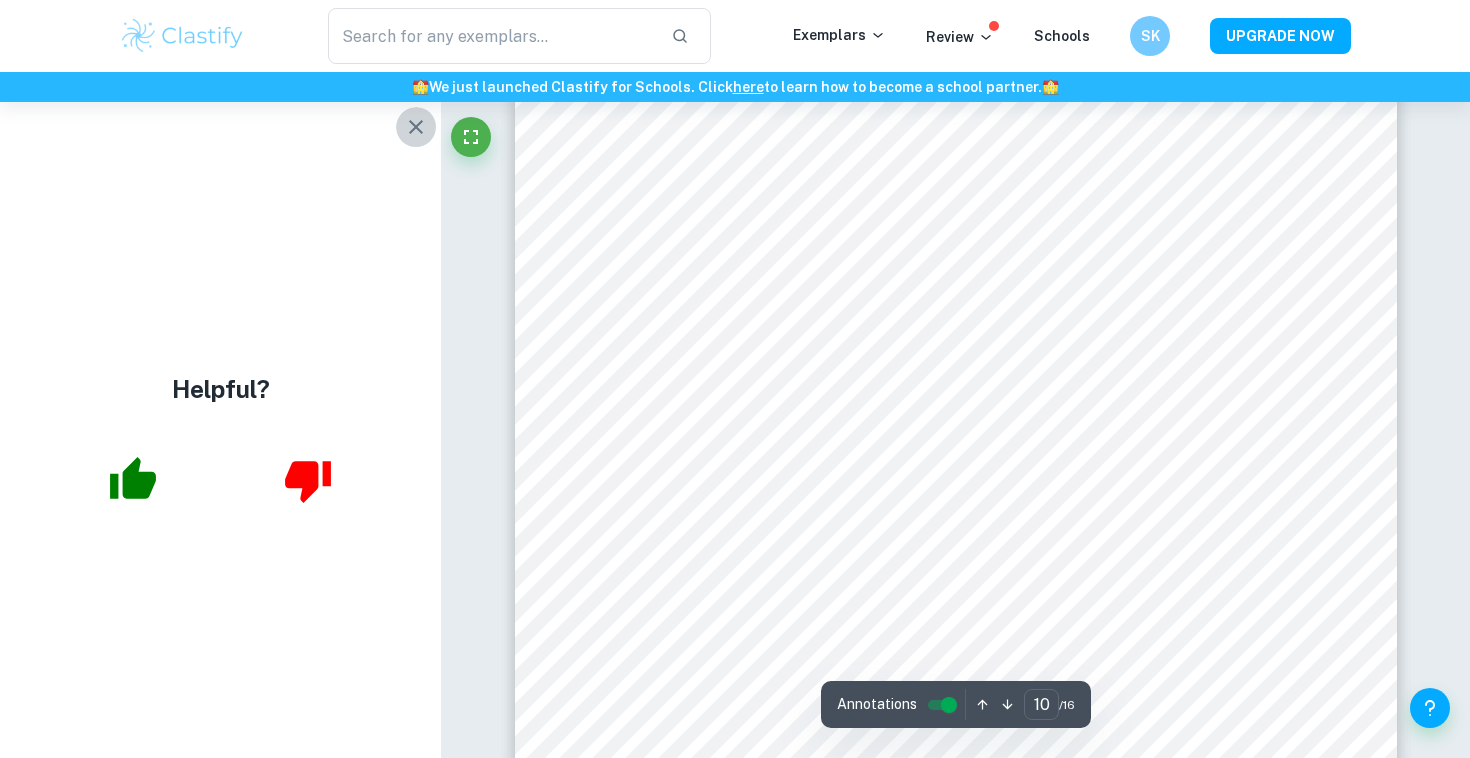 click 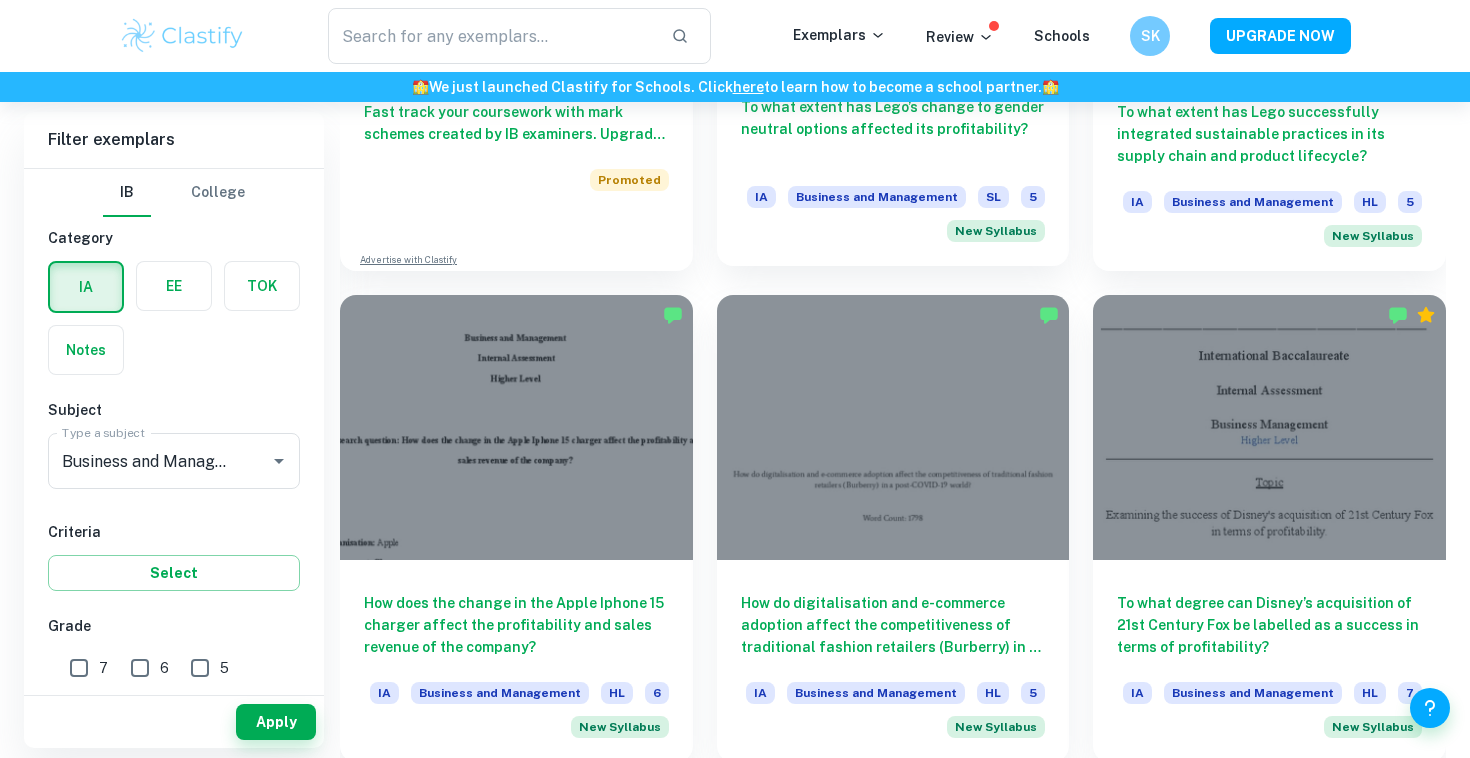 scroll, scrollTop: 1871, scrollLeft: 0, axis: vertical 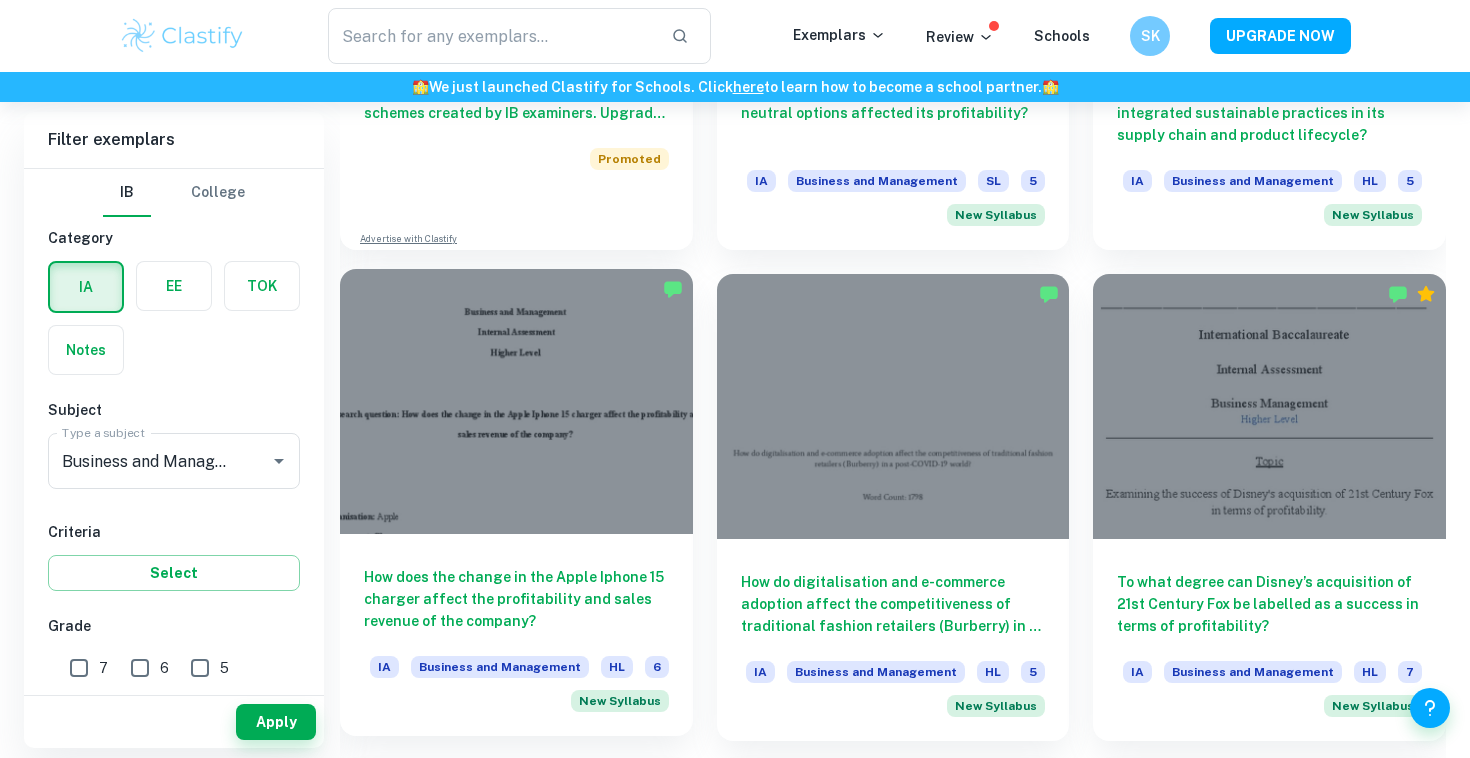 click on "How does the change in the [BRAND] [PRODUCT] charger affect the profitability and sales revenue of the company? IA Business and Management HL 6 New Syllabus" at bounding box center [516, 635] 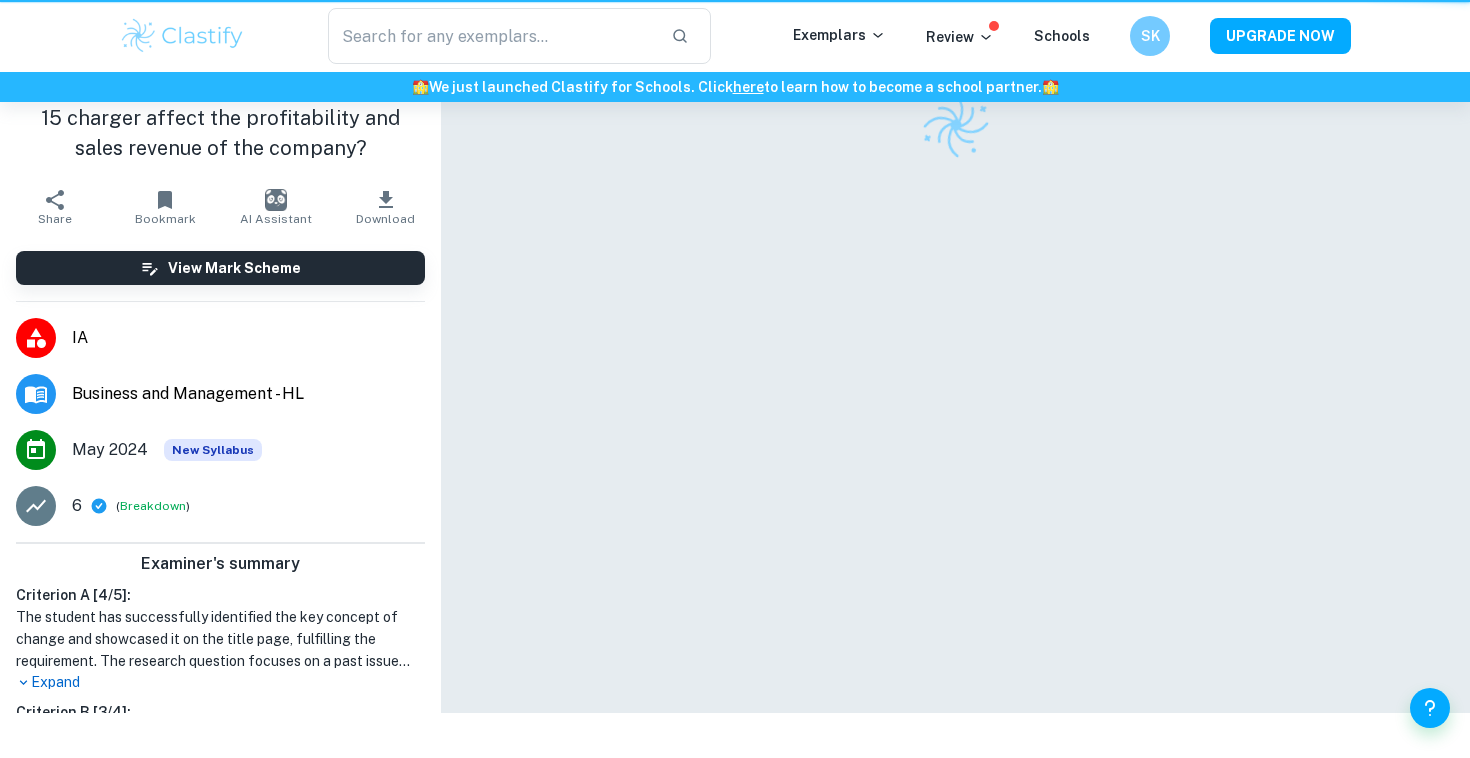 scroll, scrollTop: 0, scrollLeft: 0, axis: both 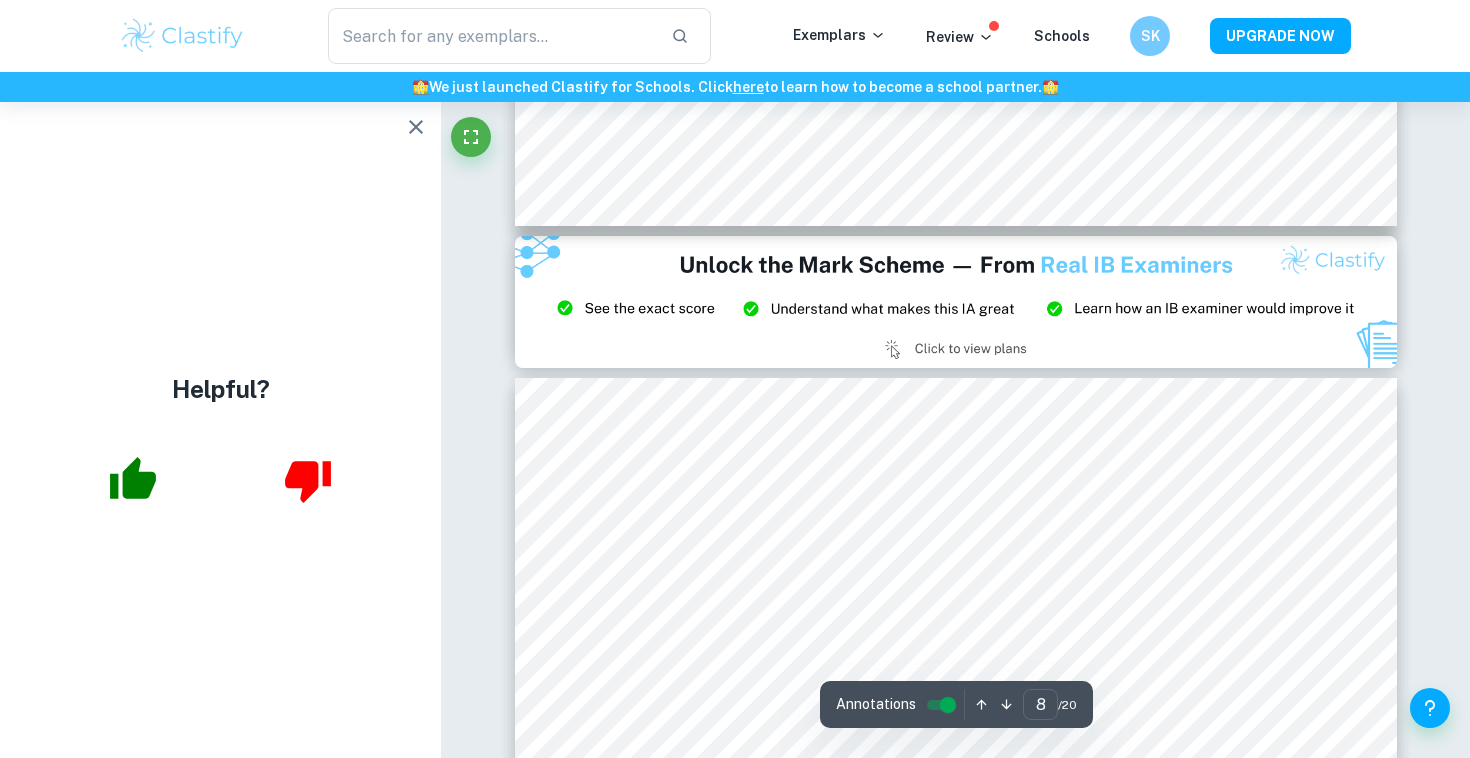 type on "9" 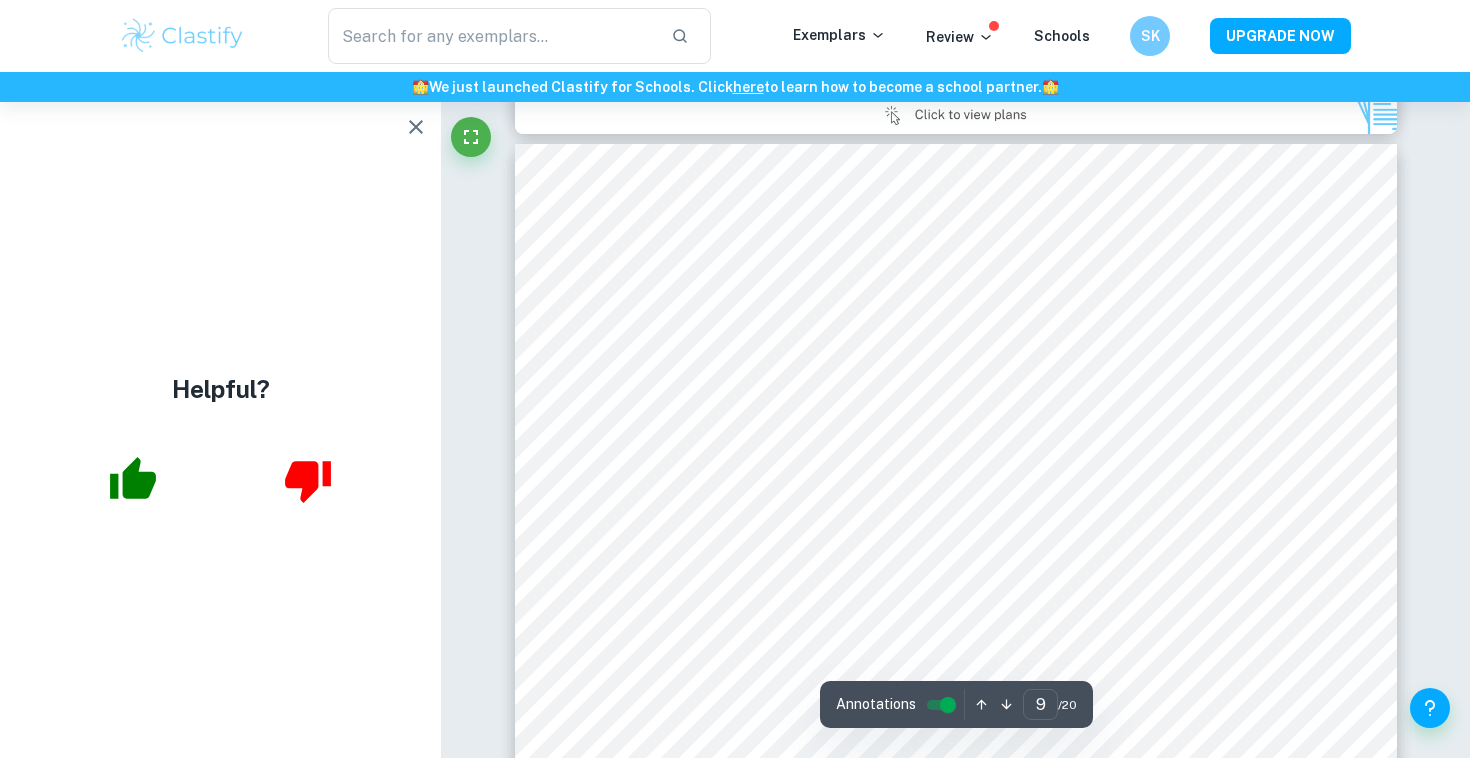 scroll, scrollTop: 10441, scrollLeft: 0, axis: vertical 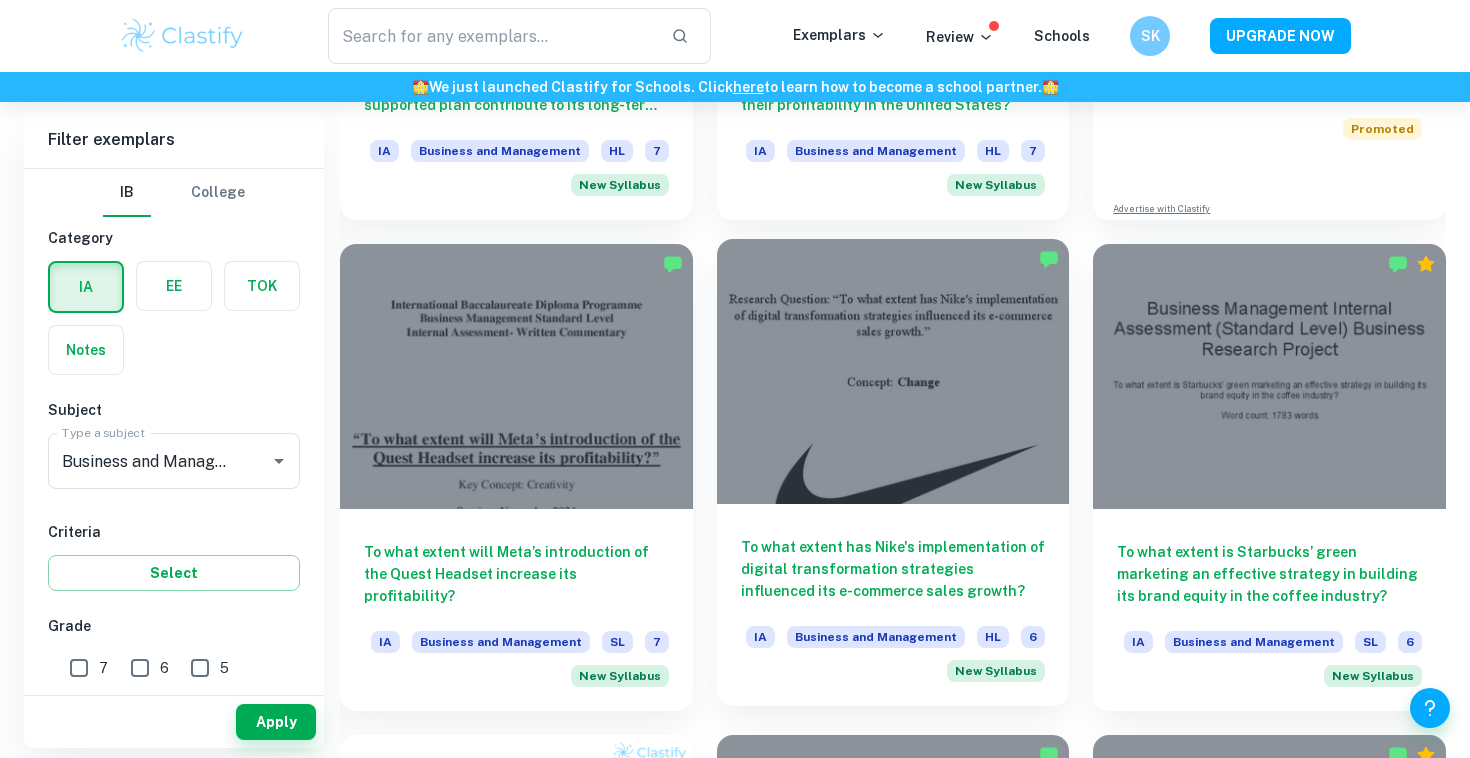 click at bounding box center (893, 371) 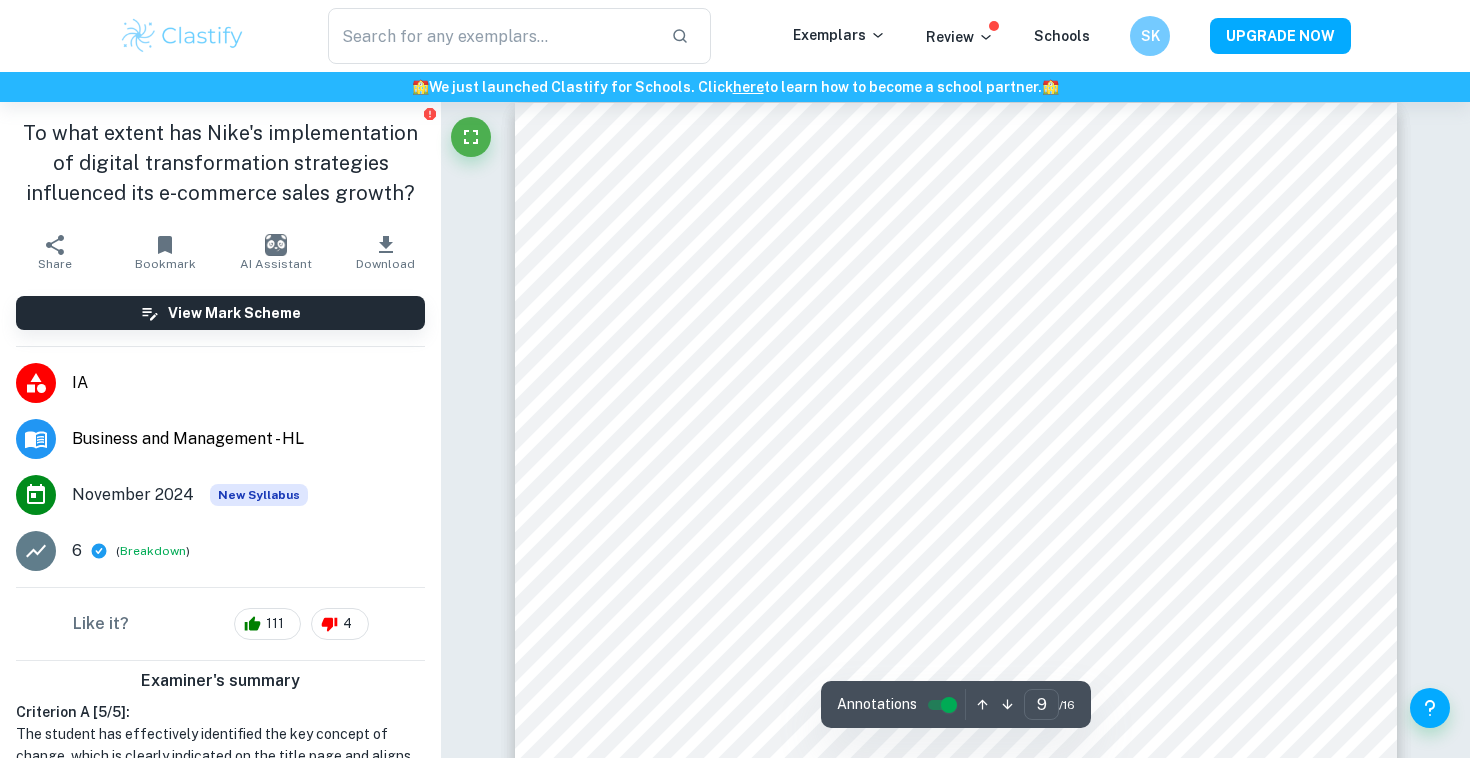 scroll, scrollTop: 9672, scrollLeft: 0, axis: vertical 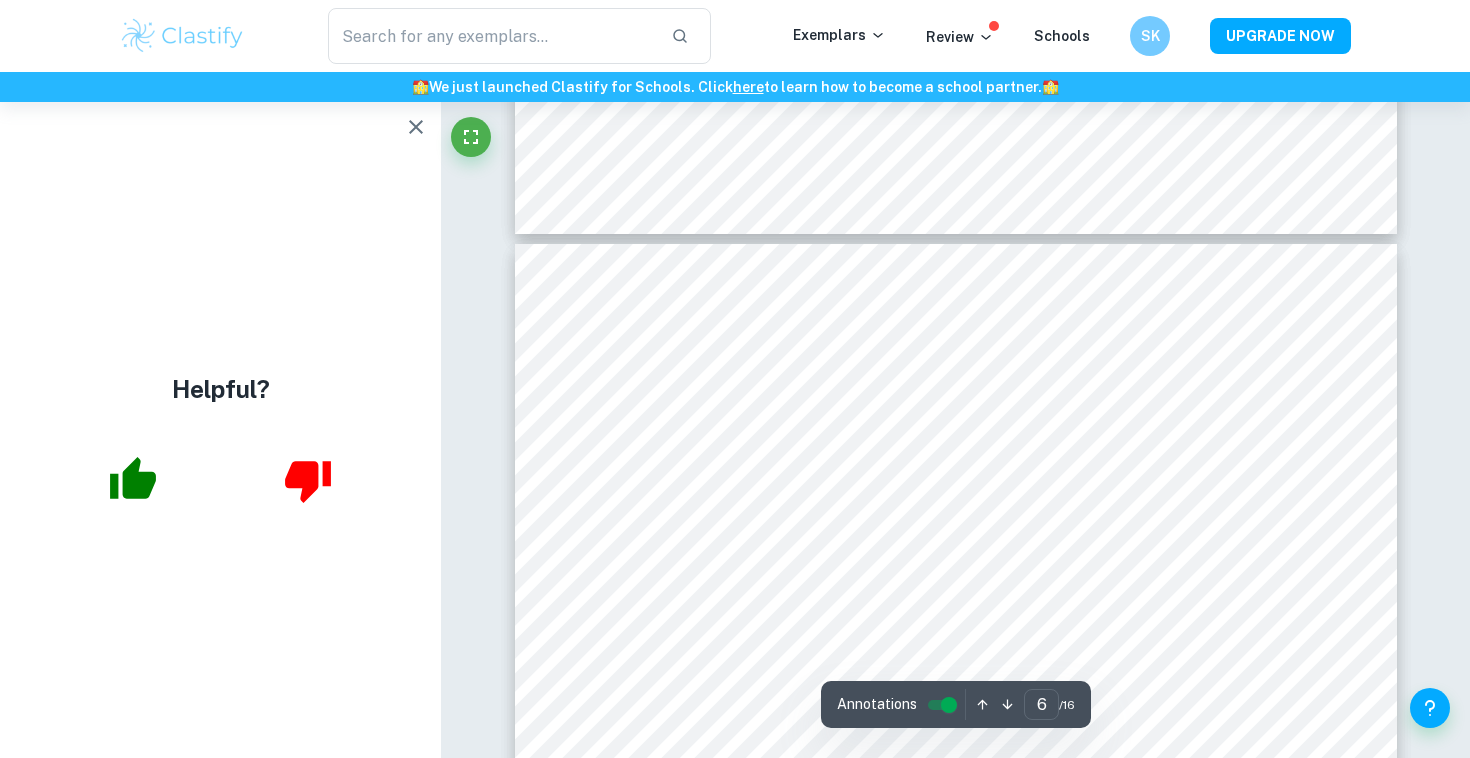 type on "5" 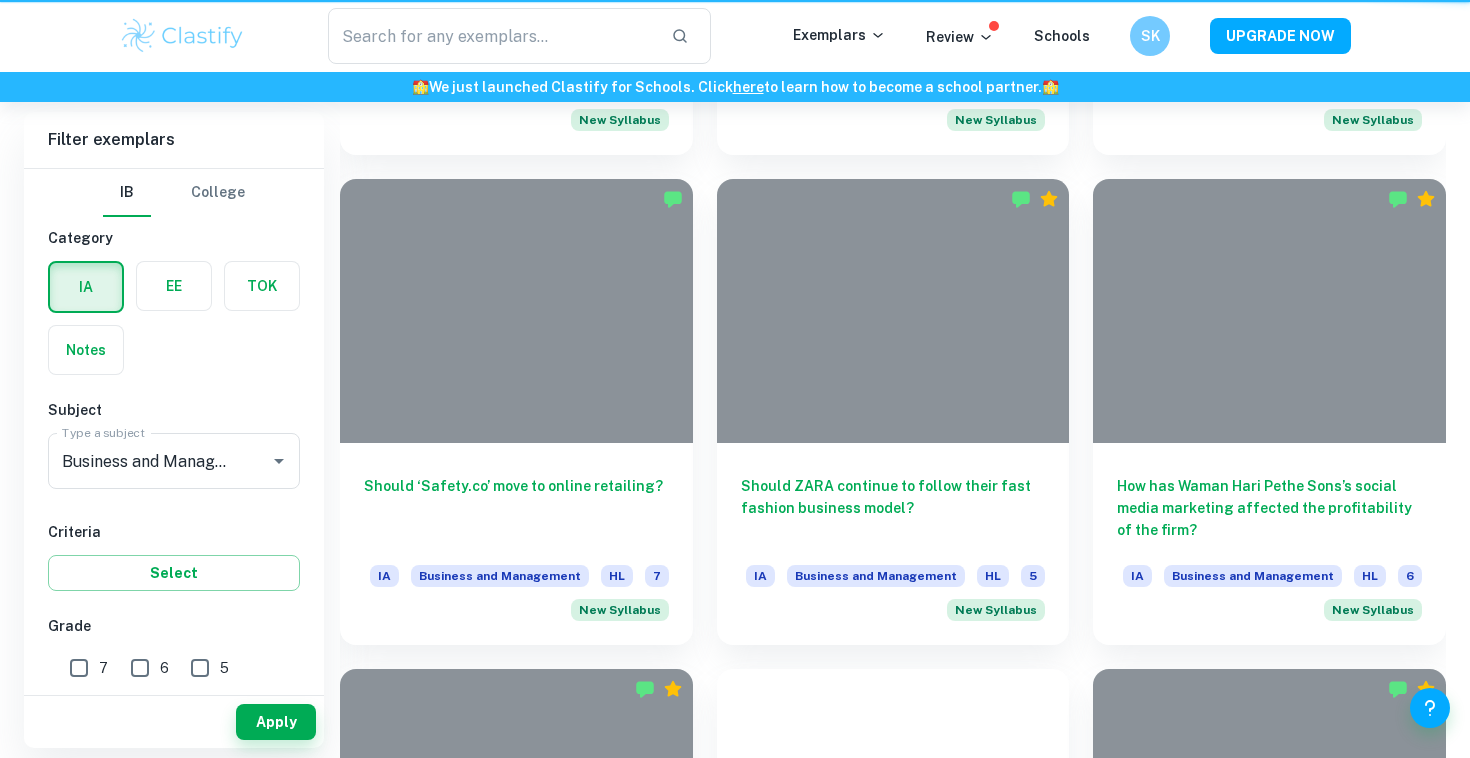 scroll, scrollTop: 920, scrollLeft: 0, axis: vertical 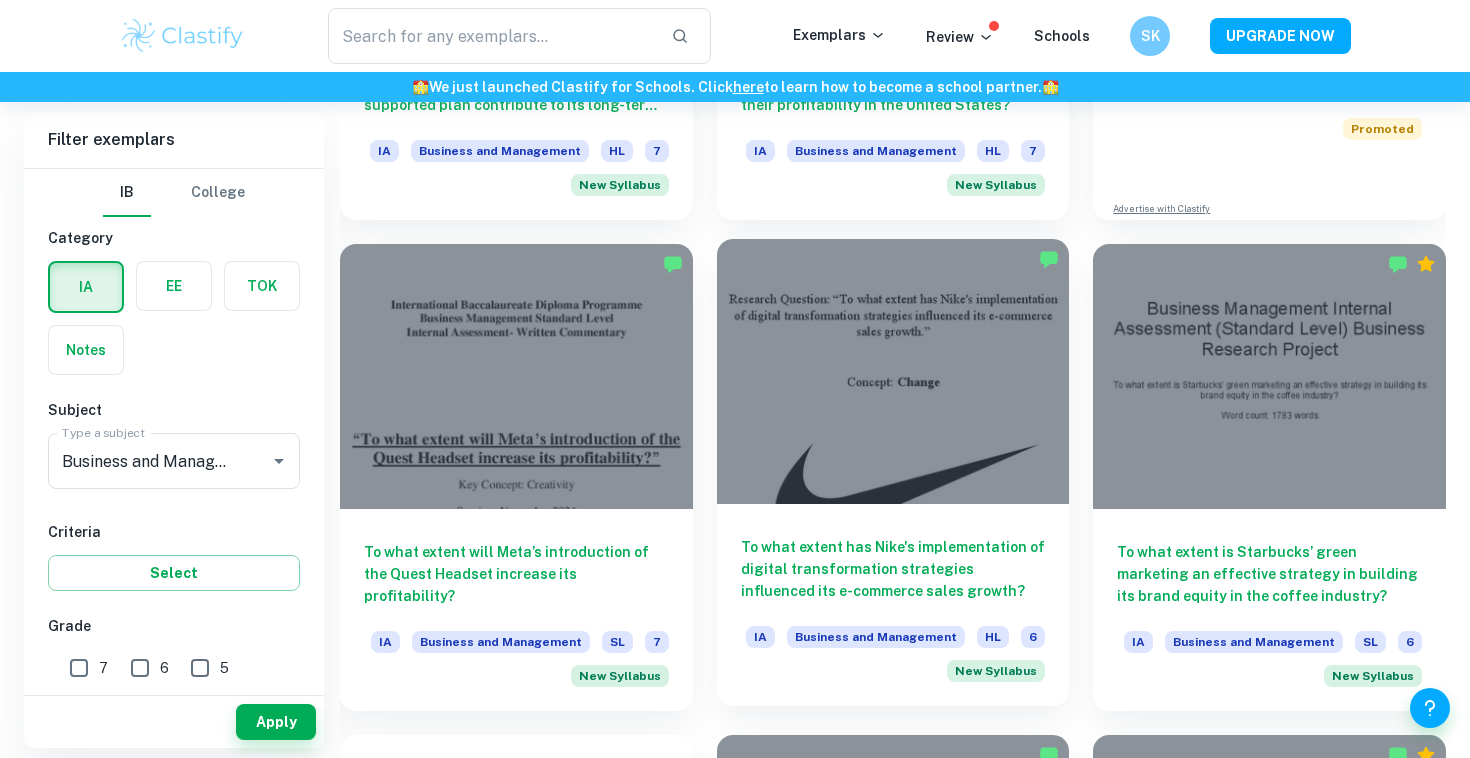 click at bounding box center [893, 371] 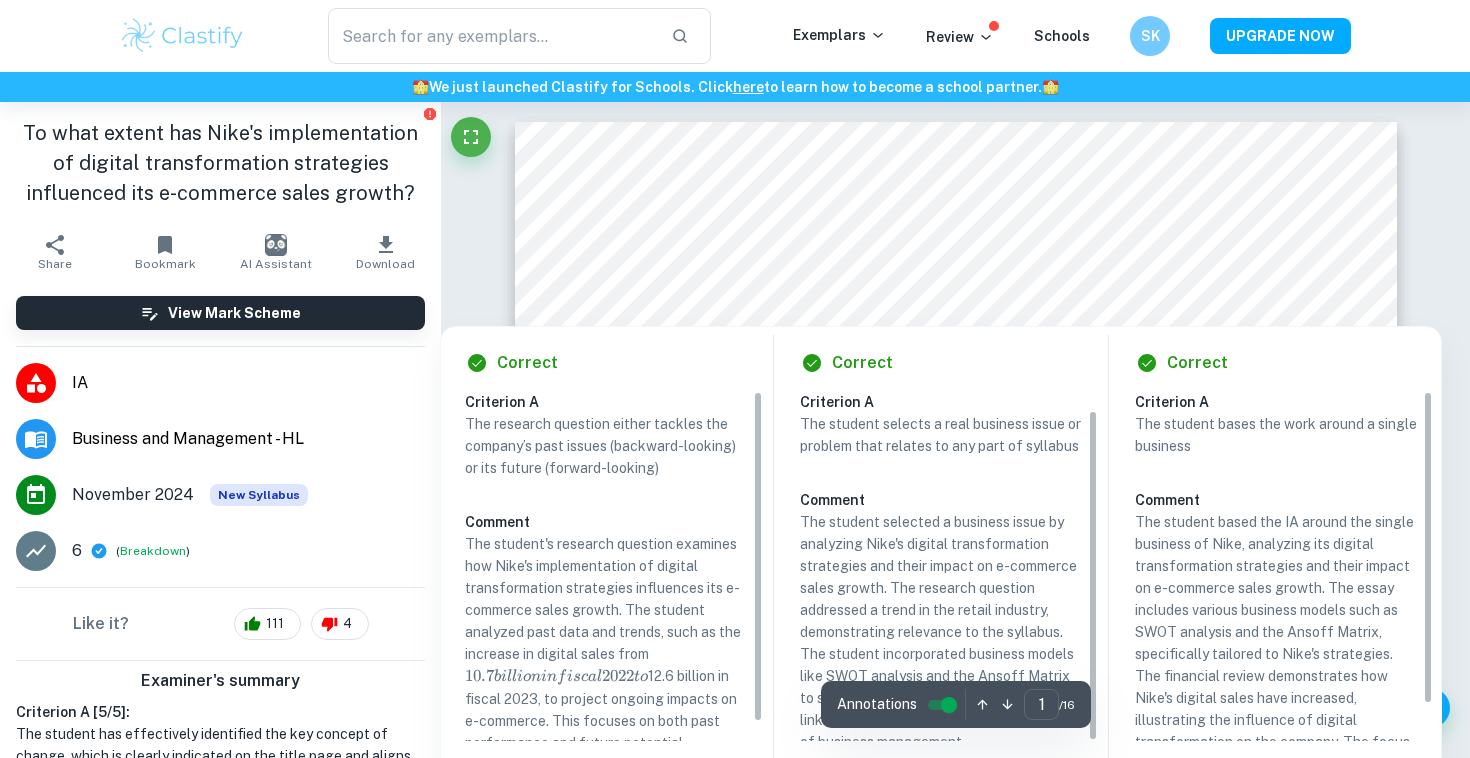 scroll, scrollTop: 19, scrollLeft: 0, axis: vertical 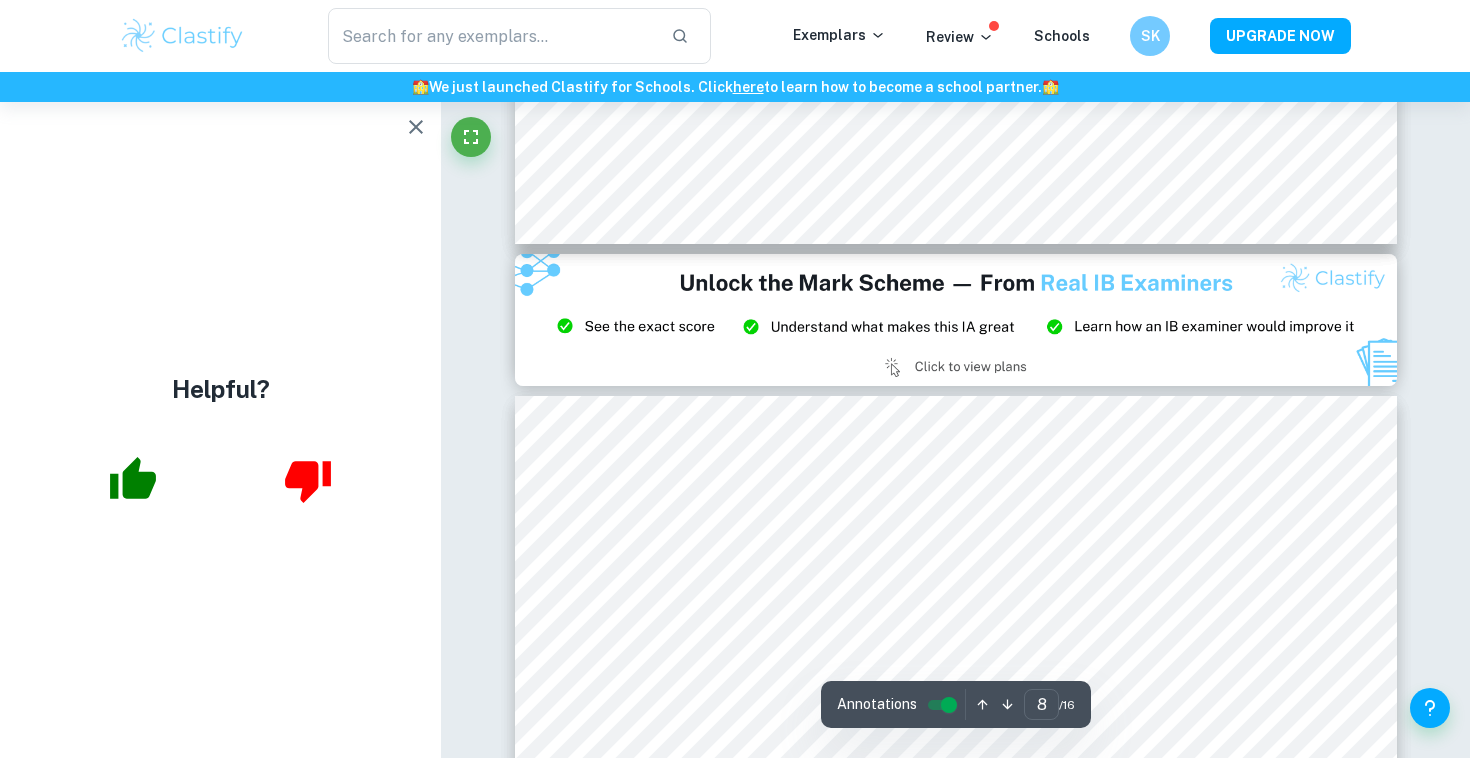 type on "9" 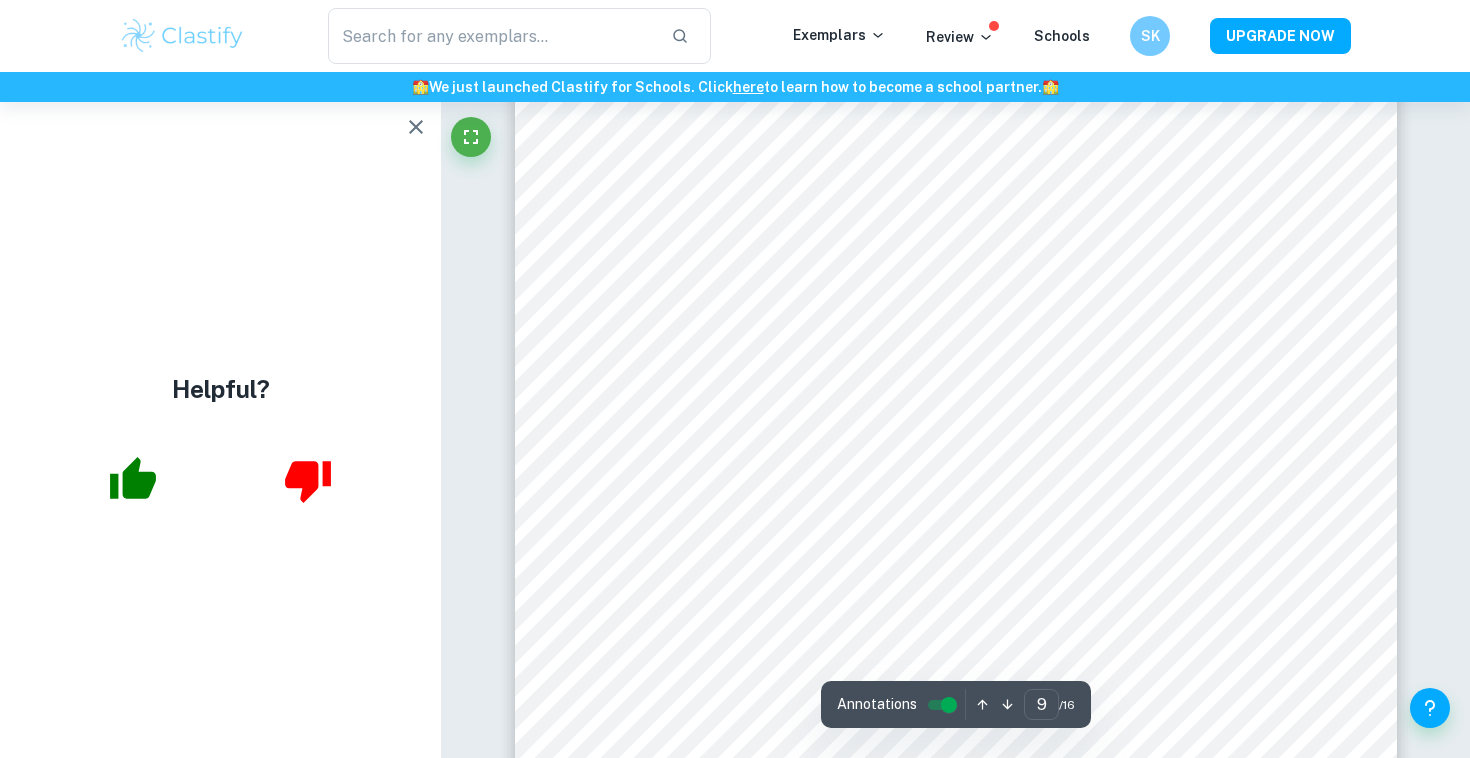 scroll, scrollTop: 9738, scrollLeft: 0, axis: vertical 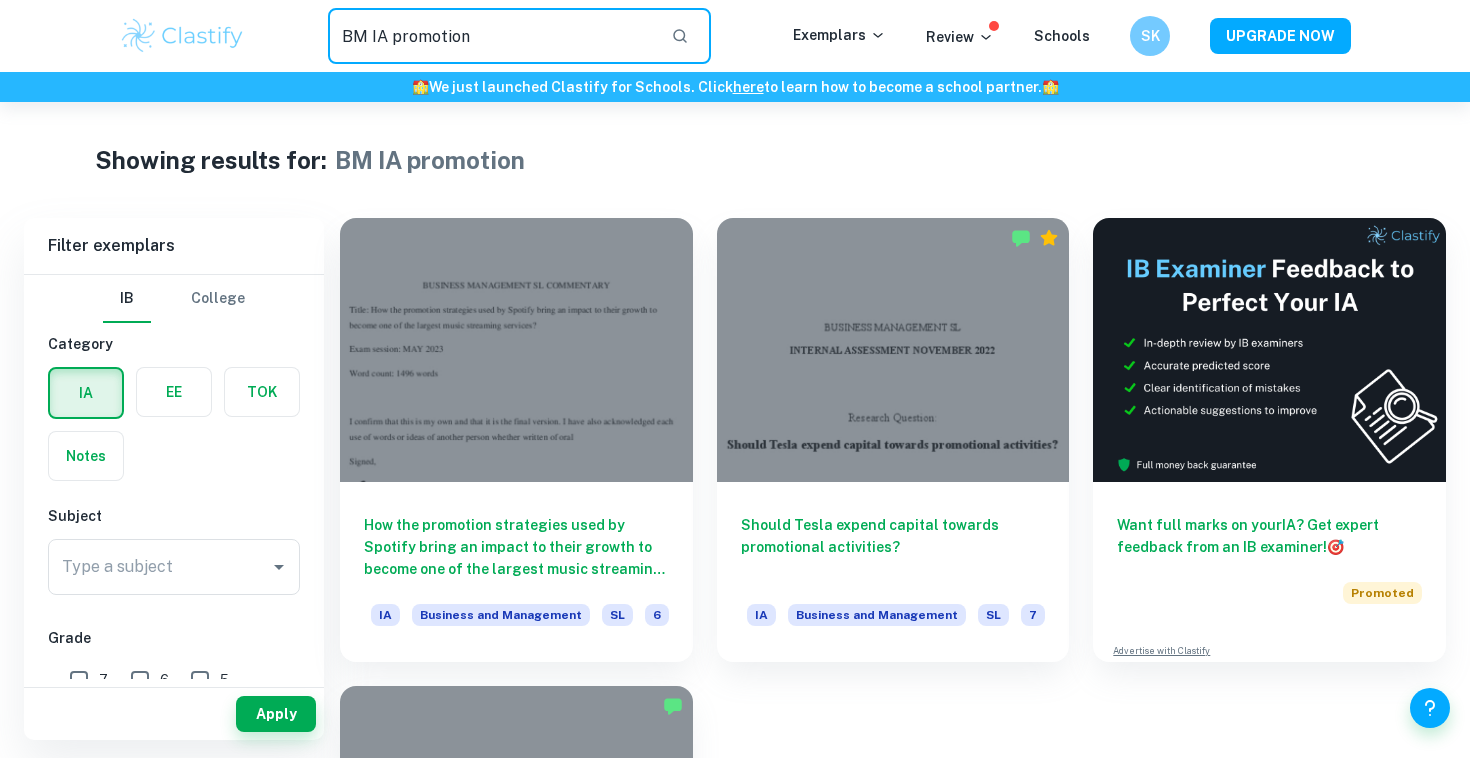 click on "BM IA promotion" at bounding box center (491, 36) 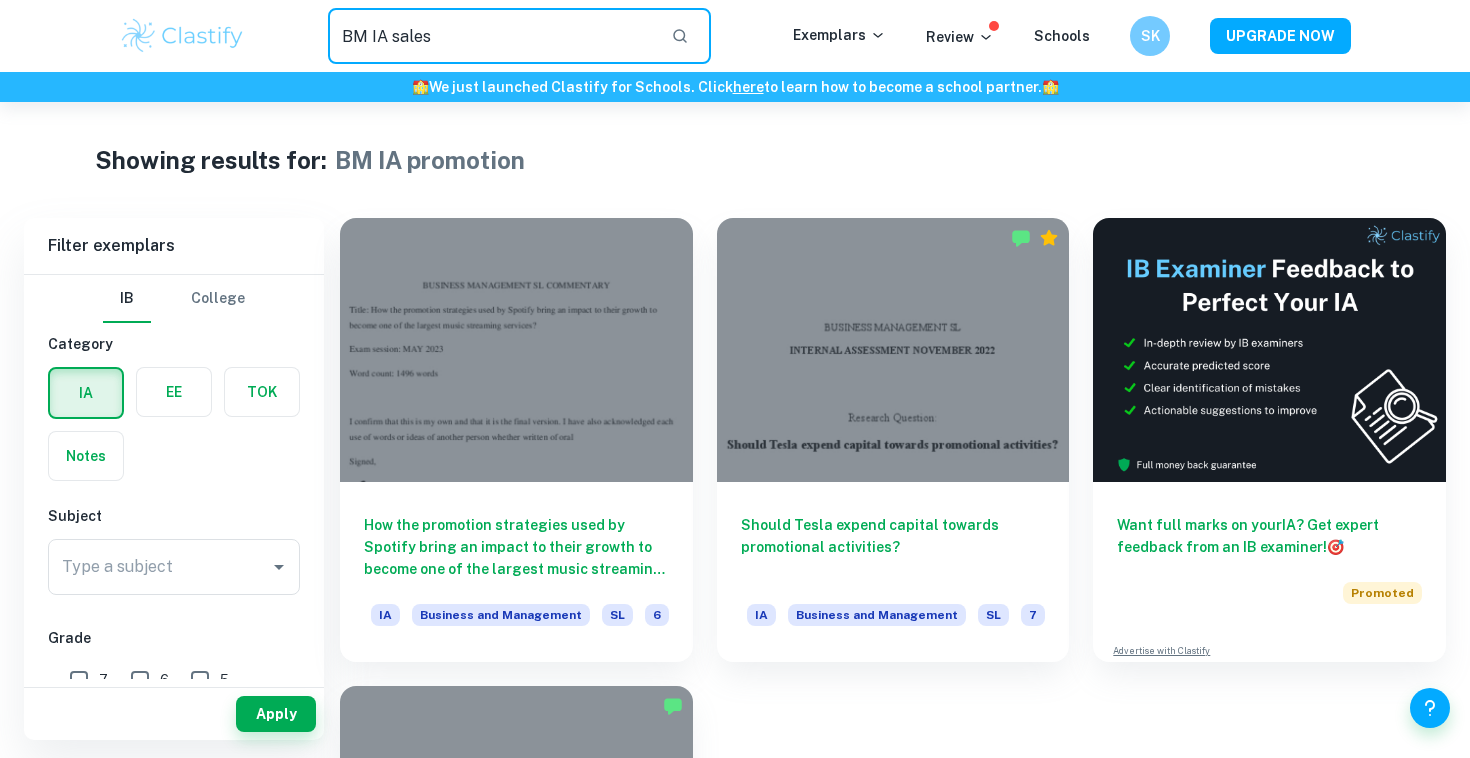 type on "BM IA sales" 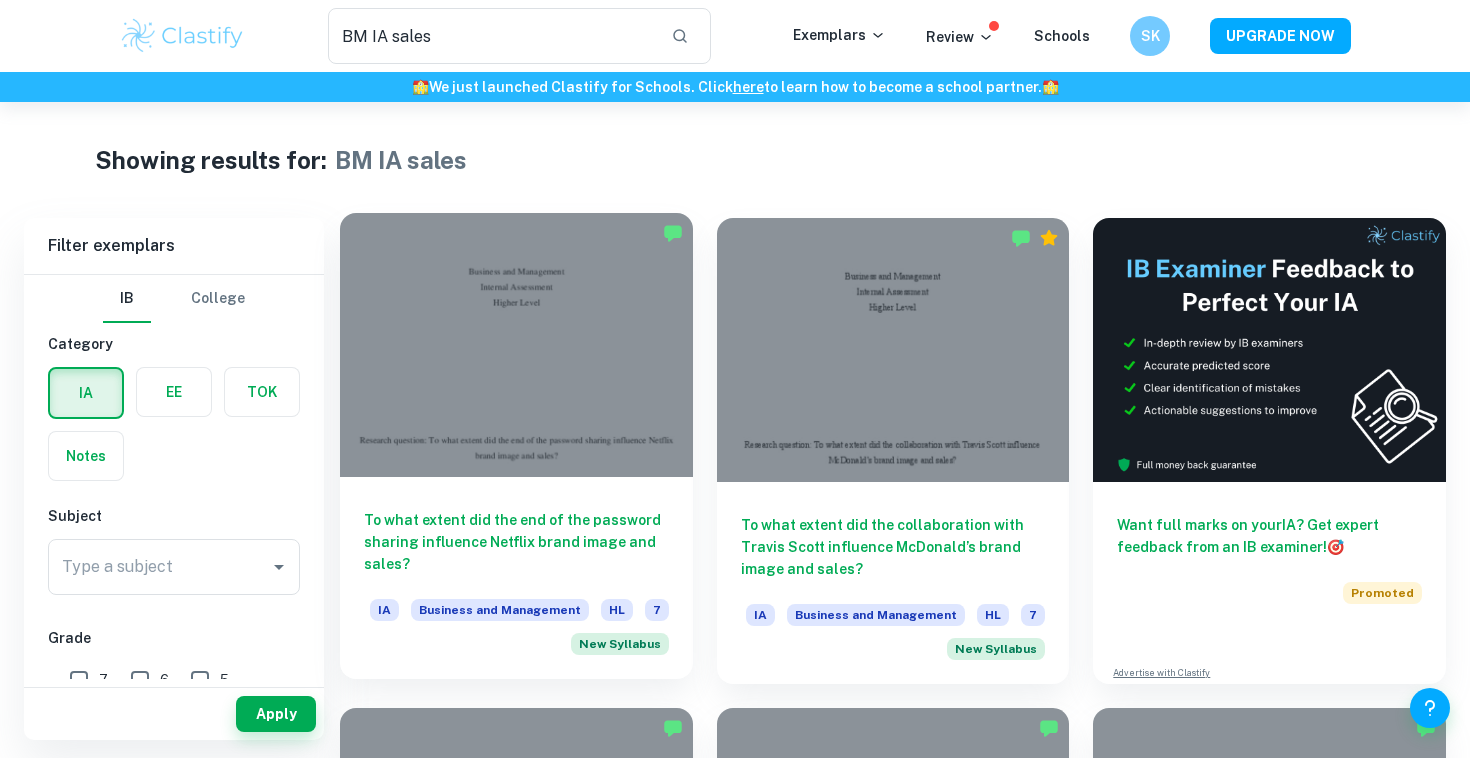 click on "To what extent did the end of the password sharing influence Netflix brand image and sales? IA Business and Management HL 7 New Syllabus" at bounding box center [516, 578] 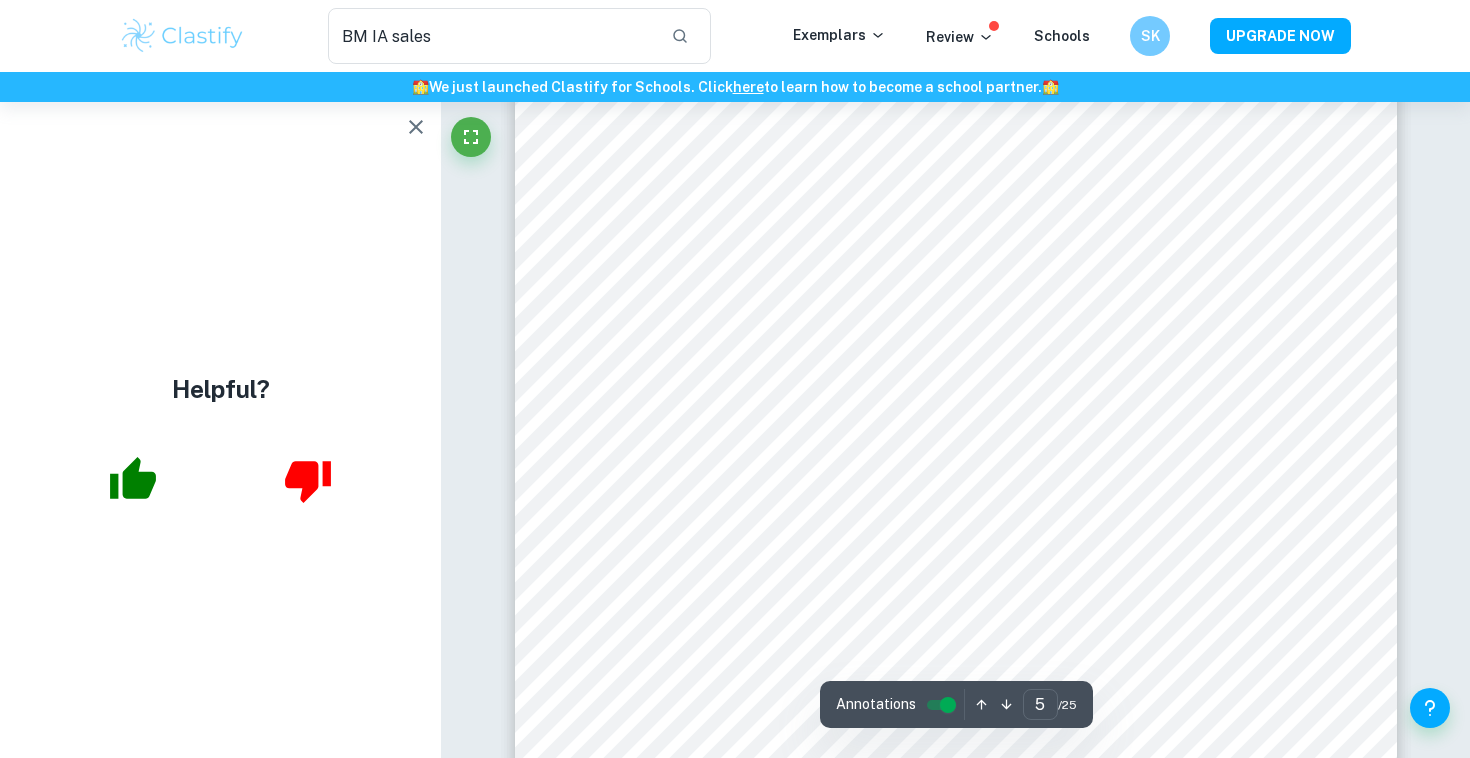 scroll, scrollTop: 5613, scrollLeft: 0, axis: vertical 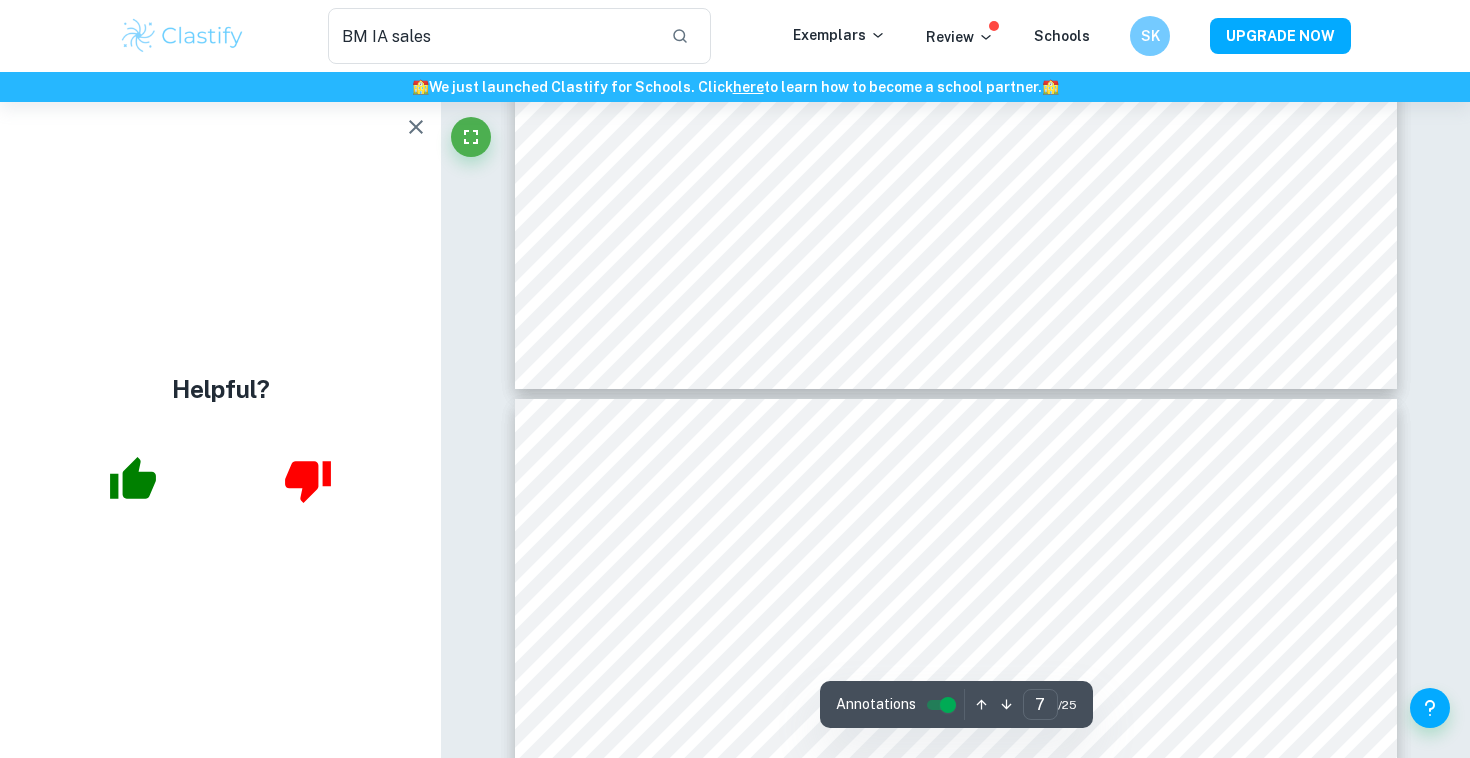 type on "8" 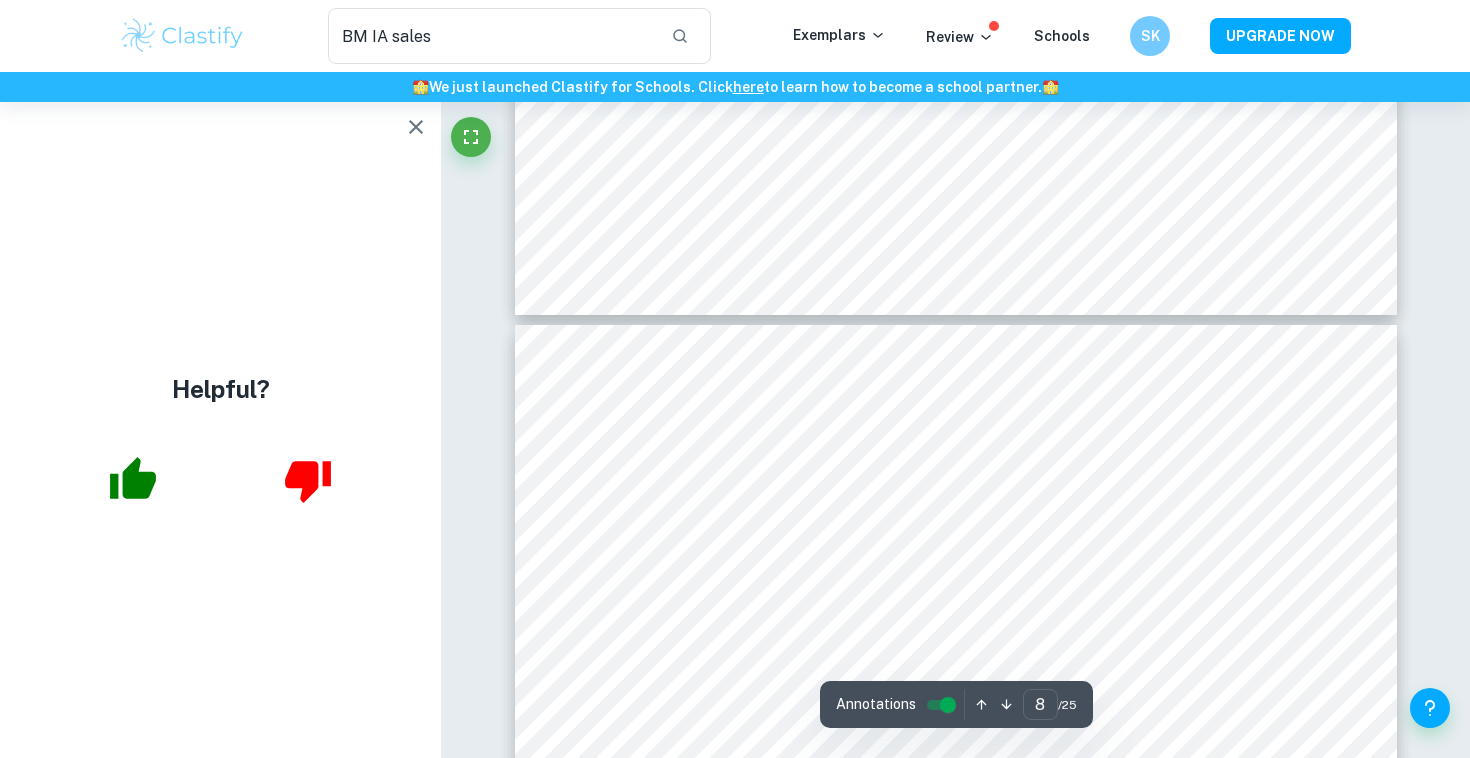 scroll, scrollTop: 8886, scrollLeft: 0, axis: vertical 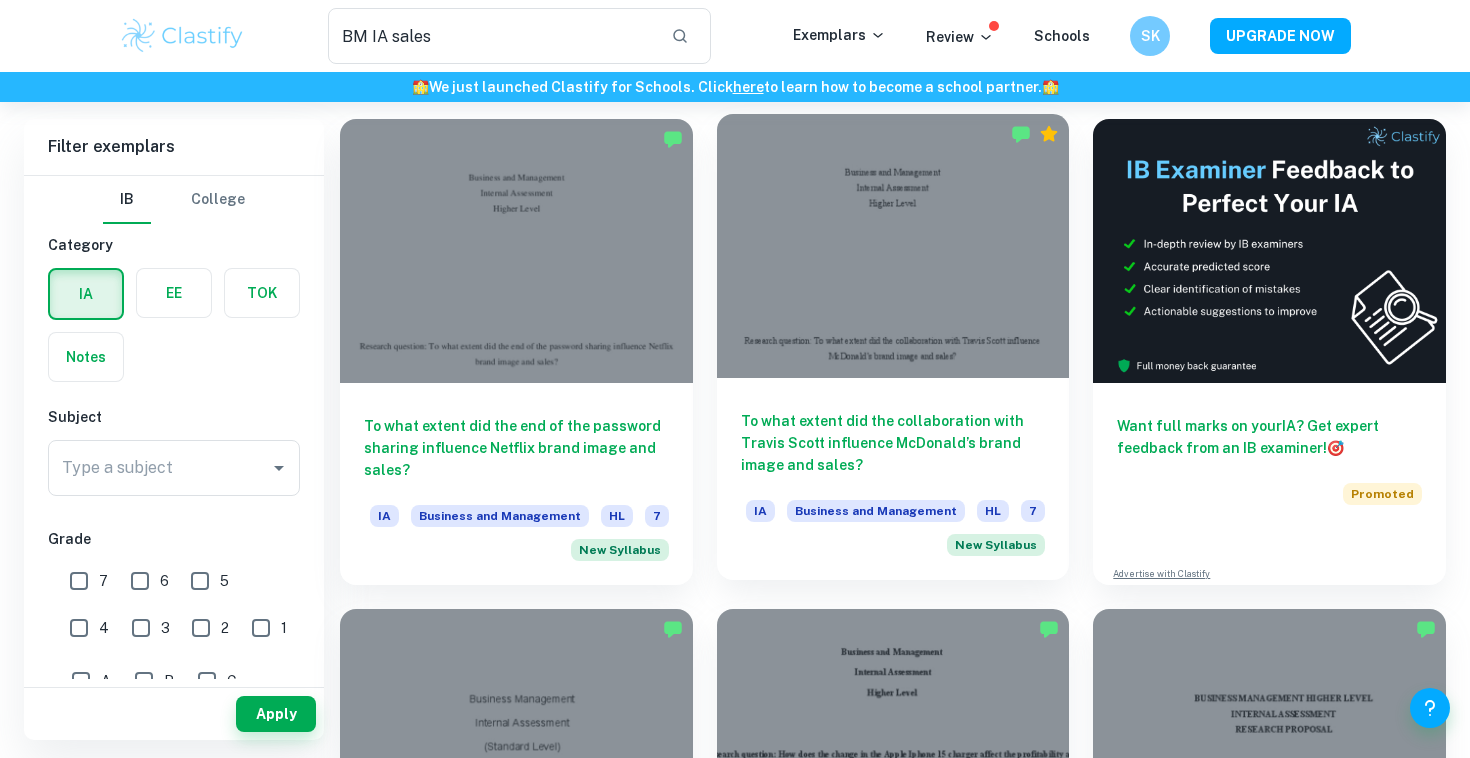 click on "To what extent did the collaboration with Travis Scott influence McDonald’s brand image and sales? IA Business and Management HL 7 New Syllabus" at bounding box center (893, 479) 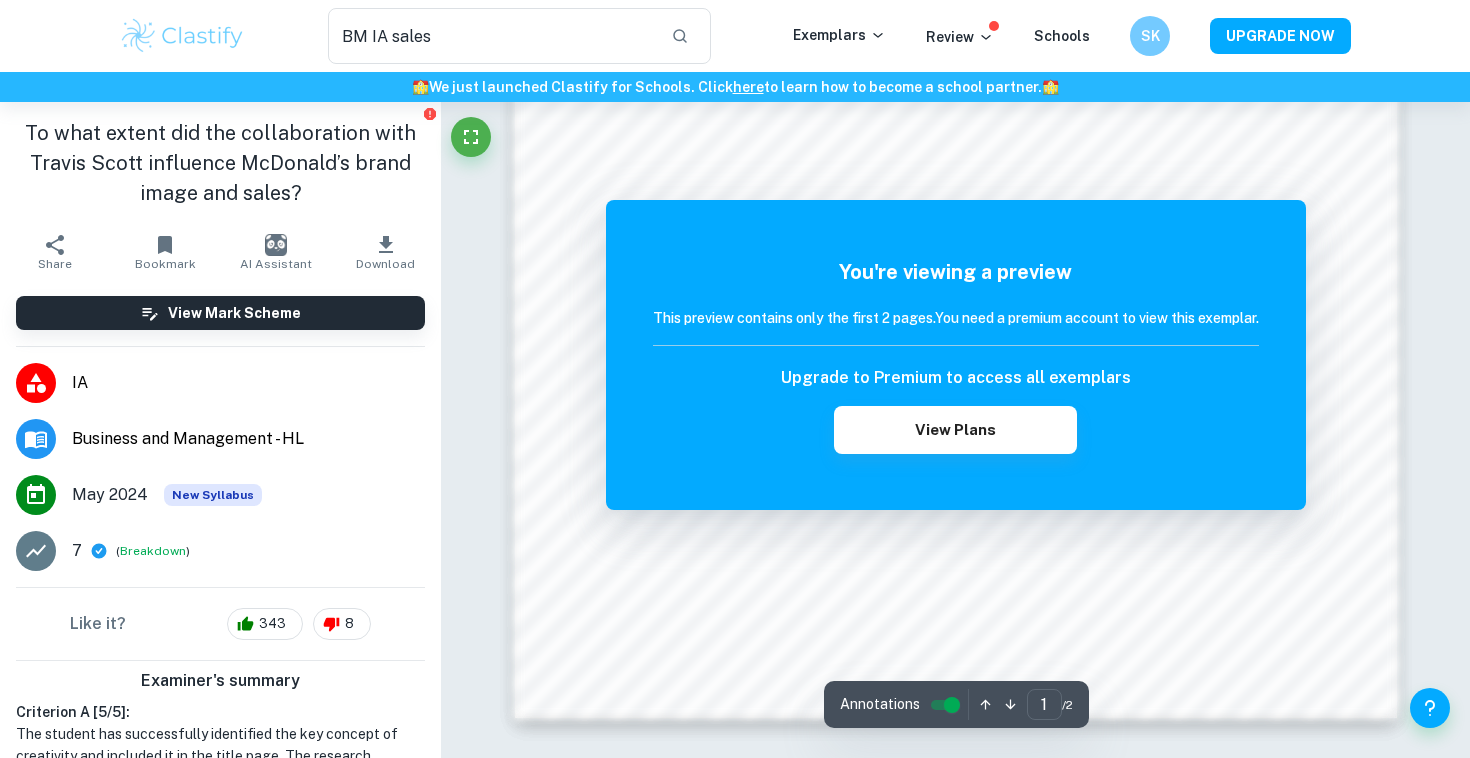 scroll, scrollTop: 2004, scrollLeft: 0, axis: vertical 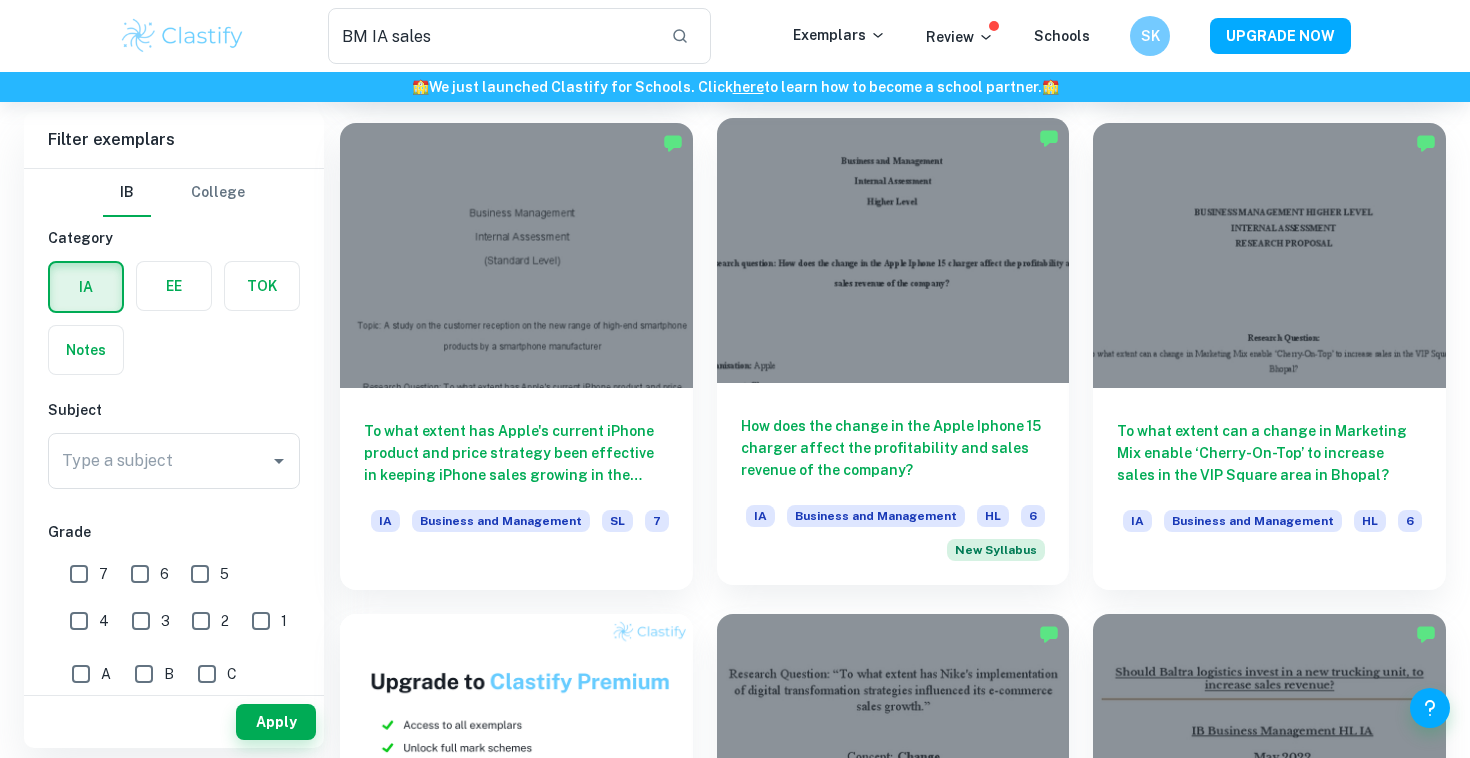 click on "How does the change in the Apple Iphone 15 charger affect the profitability and sales revenue of the company?" at bounding box center (893, 448) 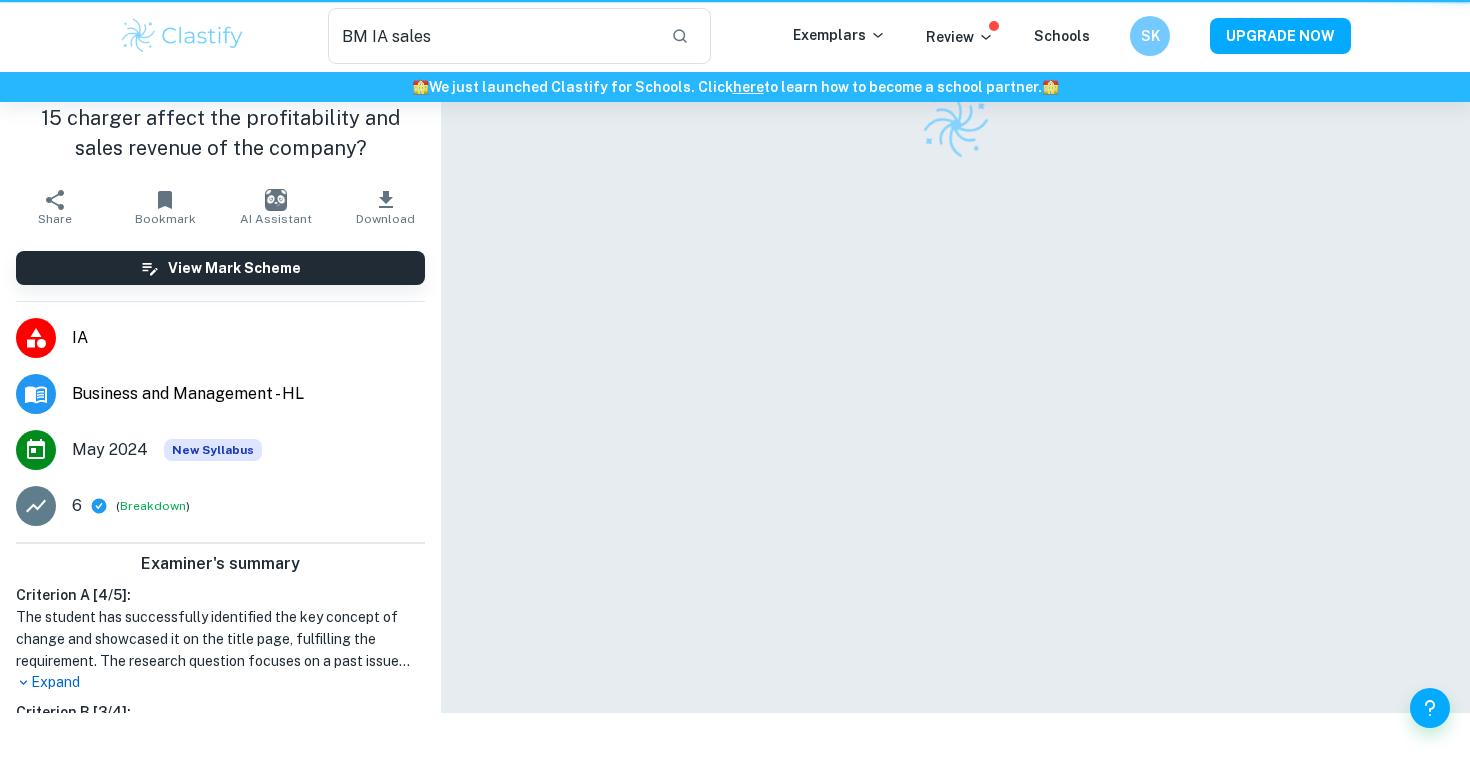 scroll, scrollTop: 0, scrollLeft: 0, axis: both 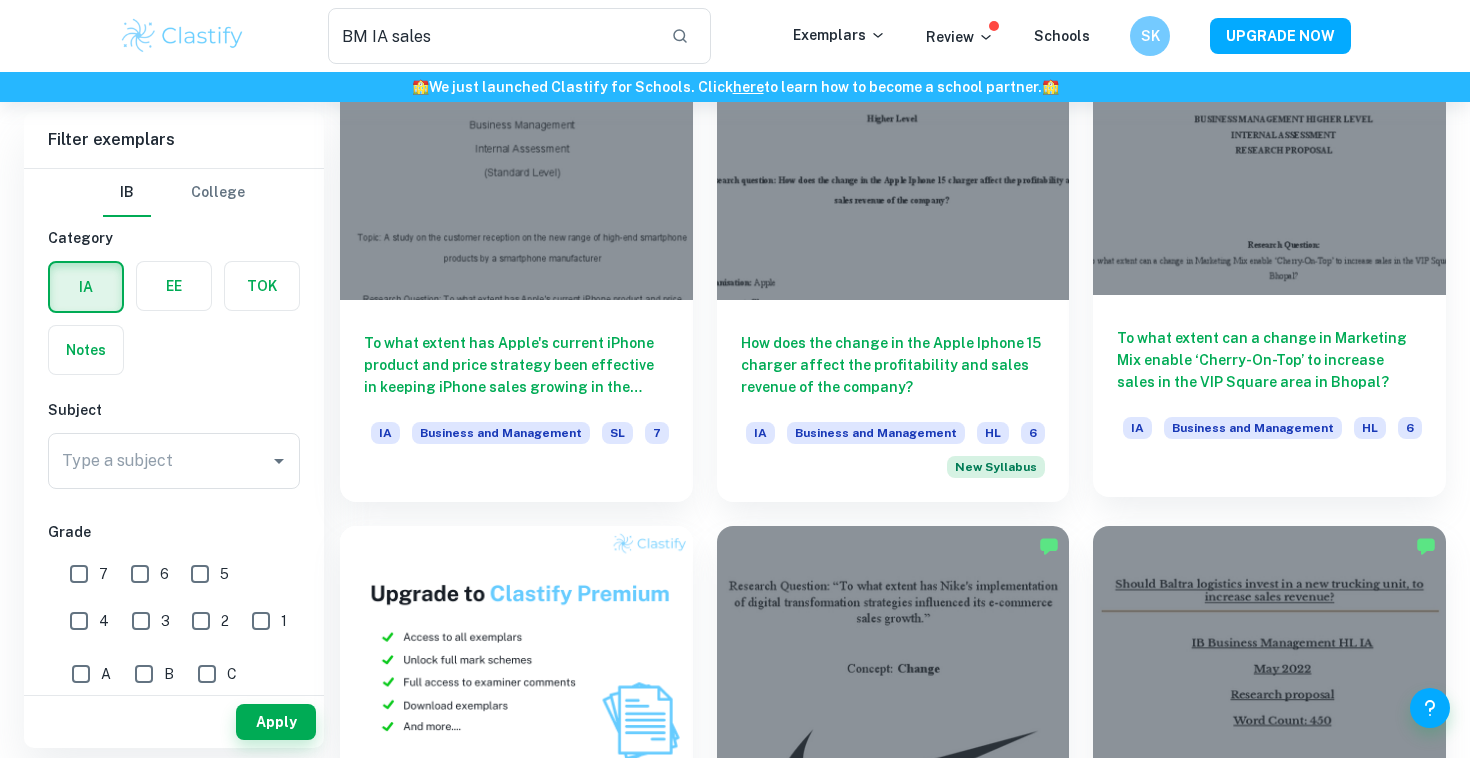 click on "To what extent can a change in Marketing Mix enable ‘Cherry-On-Top’ to increase sales in the VIP Square area in Bhopal?" at bounding box center [1269, 360] 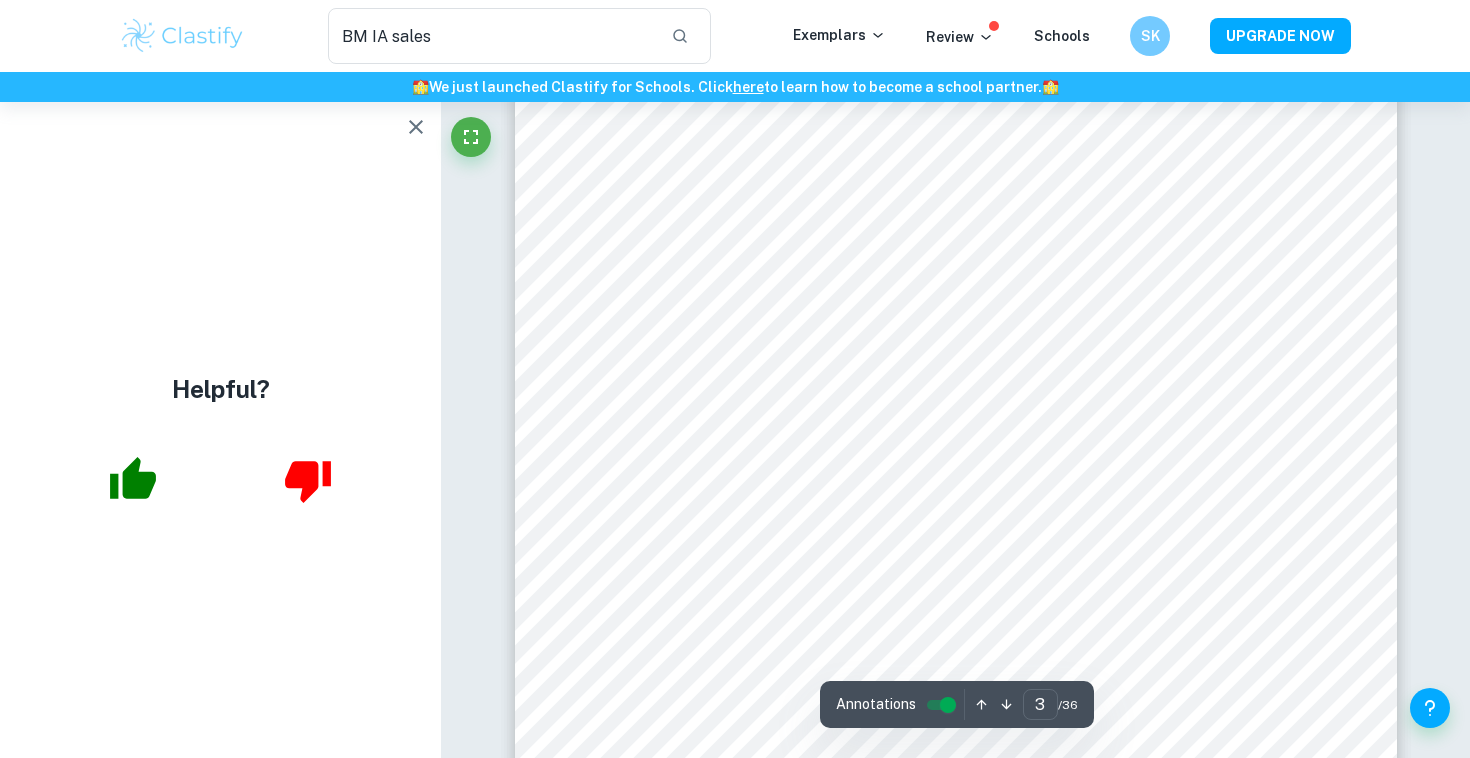 scroll, scrollTop: 2855, scrollLeft: 0, axis: vertical 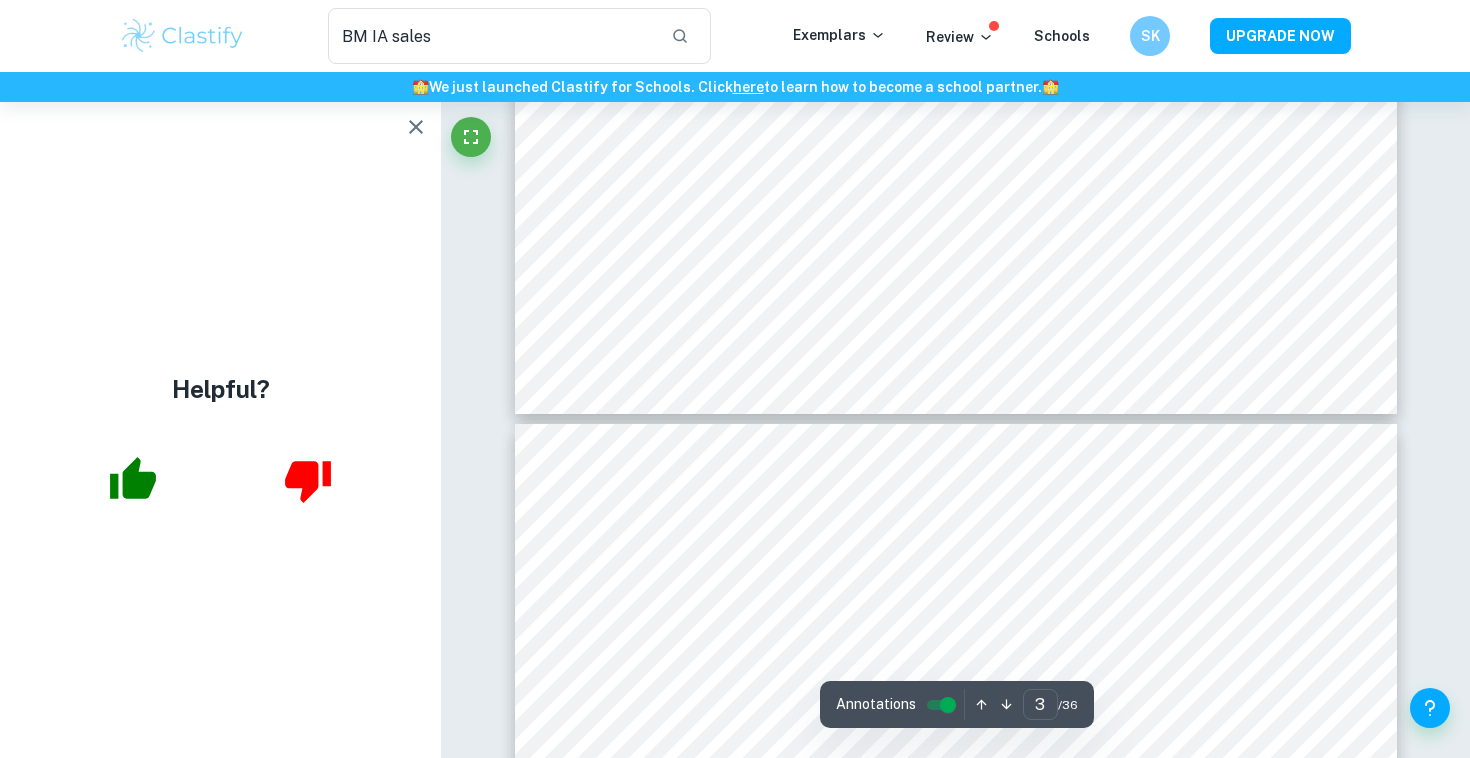 type on "4" 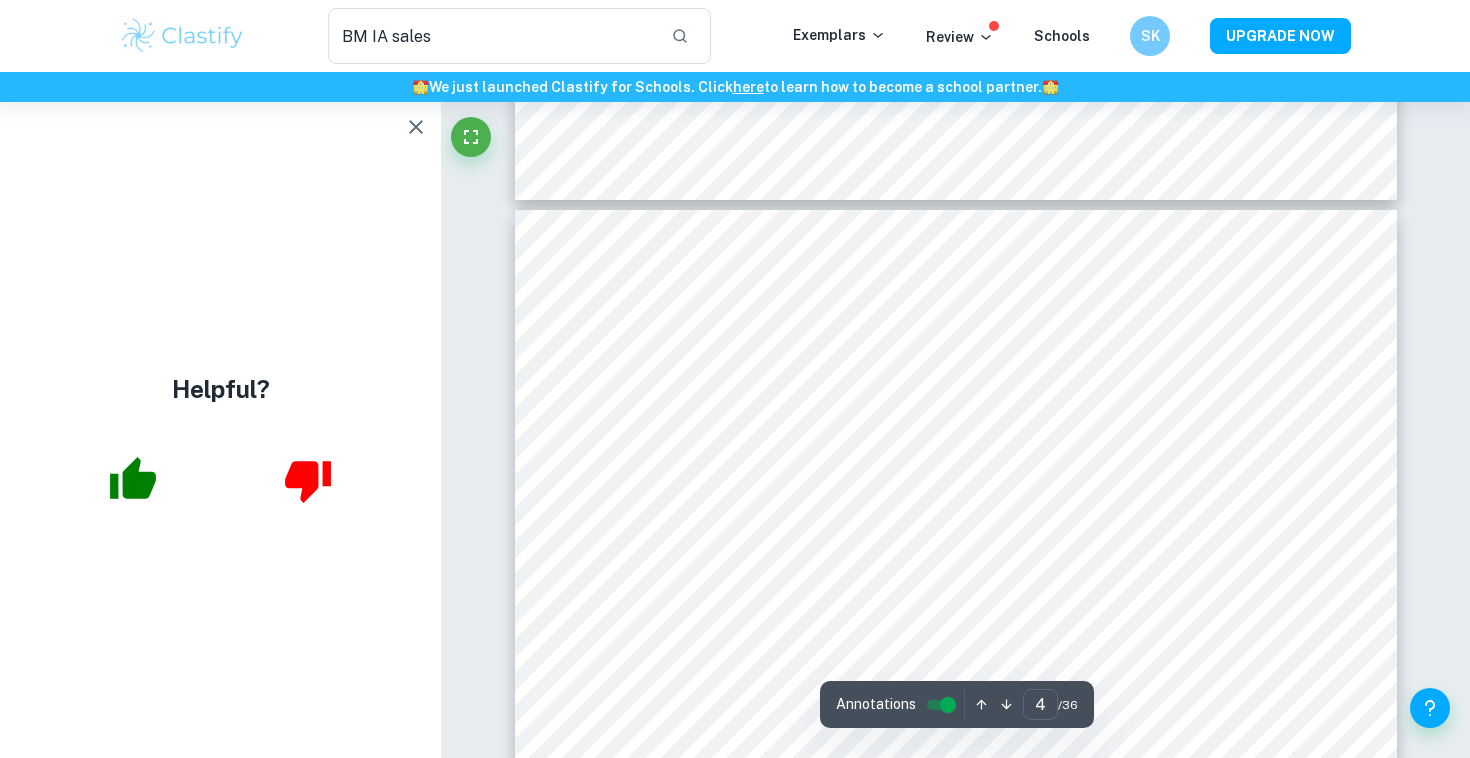 scroll, scrollTop: 3651, scrollLeft: 0, axis: vertical 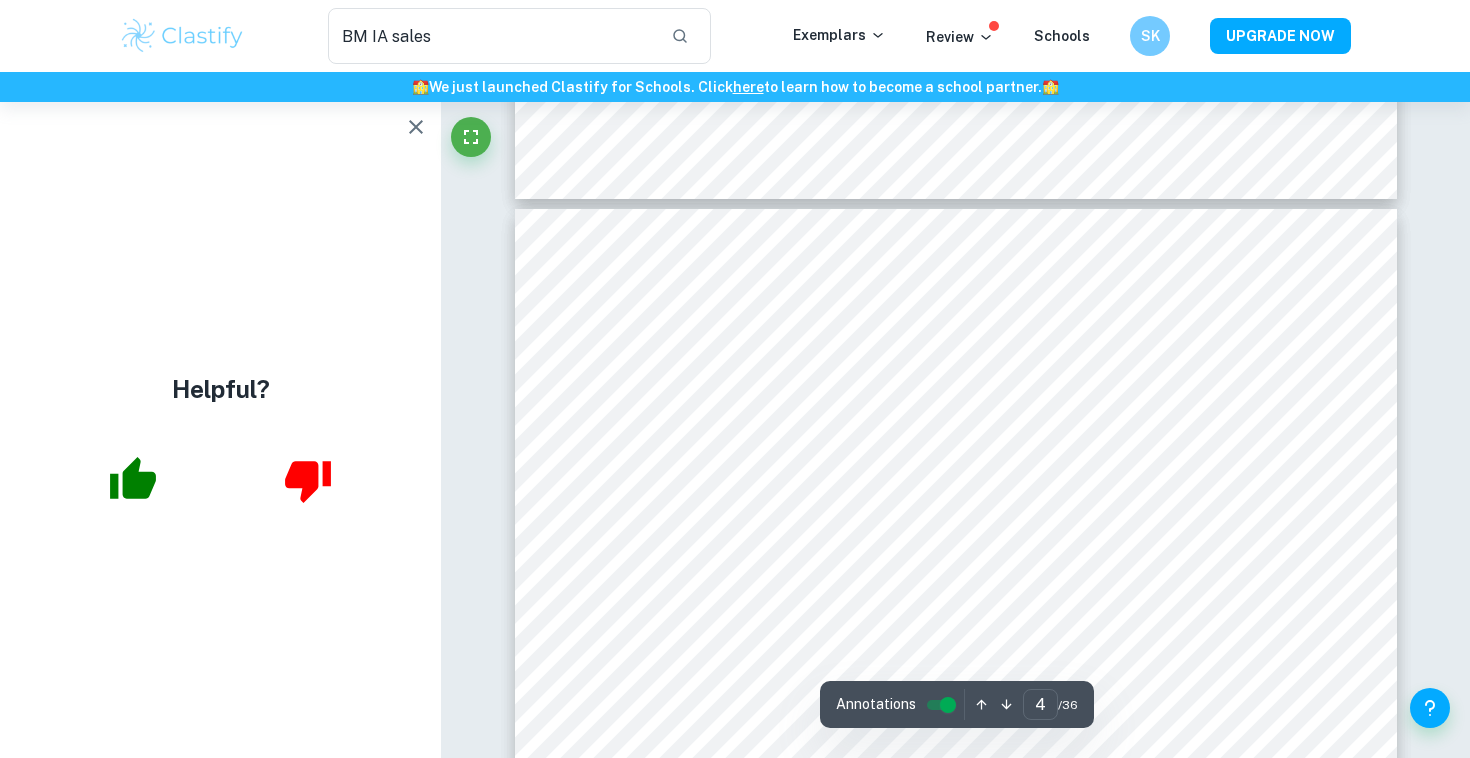 click 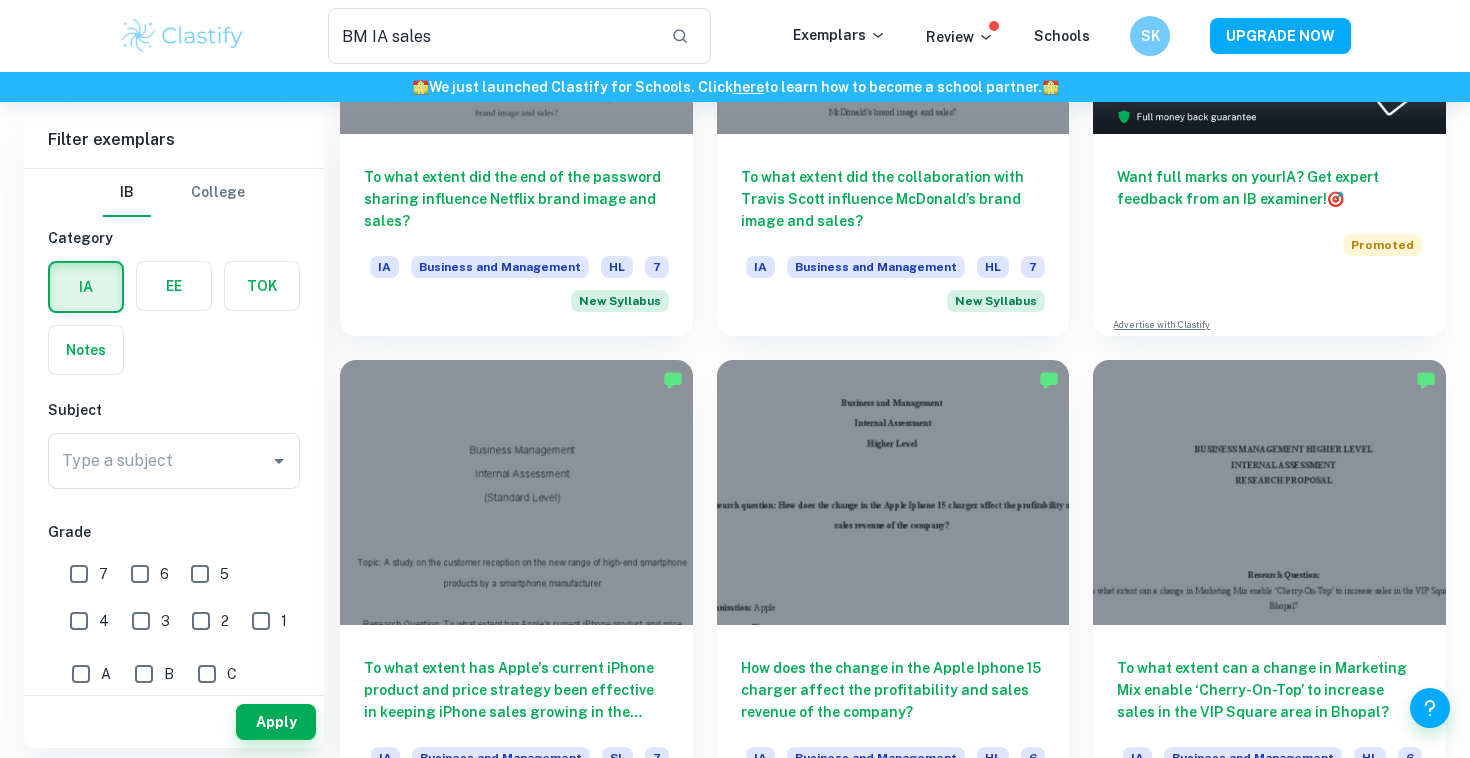 scroll, scrollTop: 349, scrollLeft: 0, axis: vertical 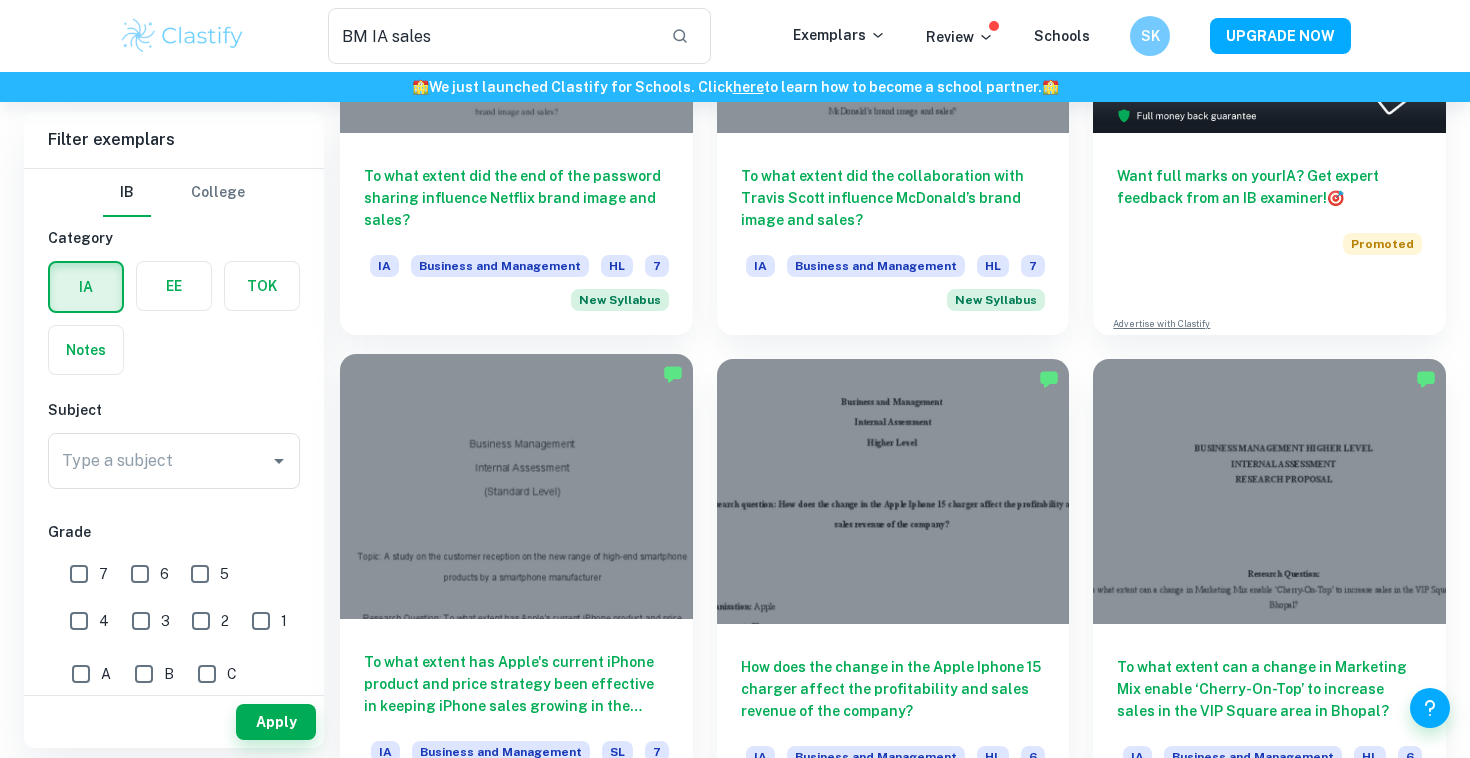click at bounding box center (516, 486) 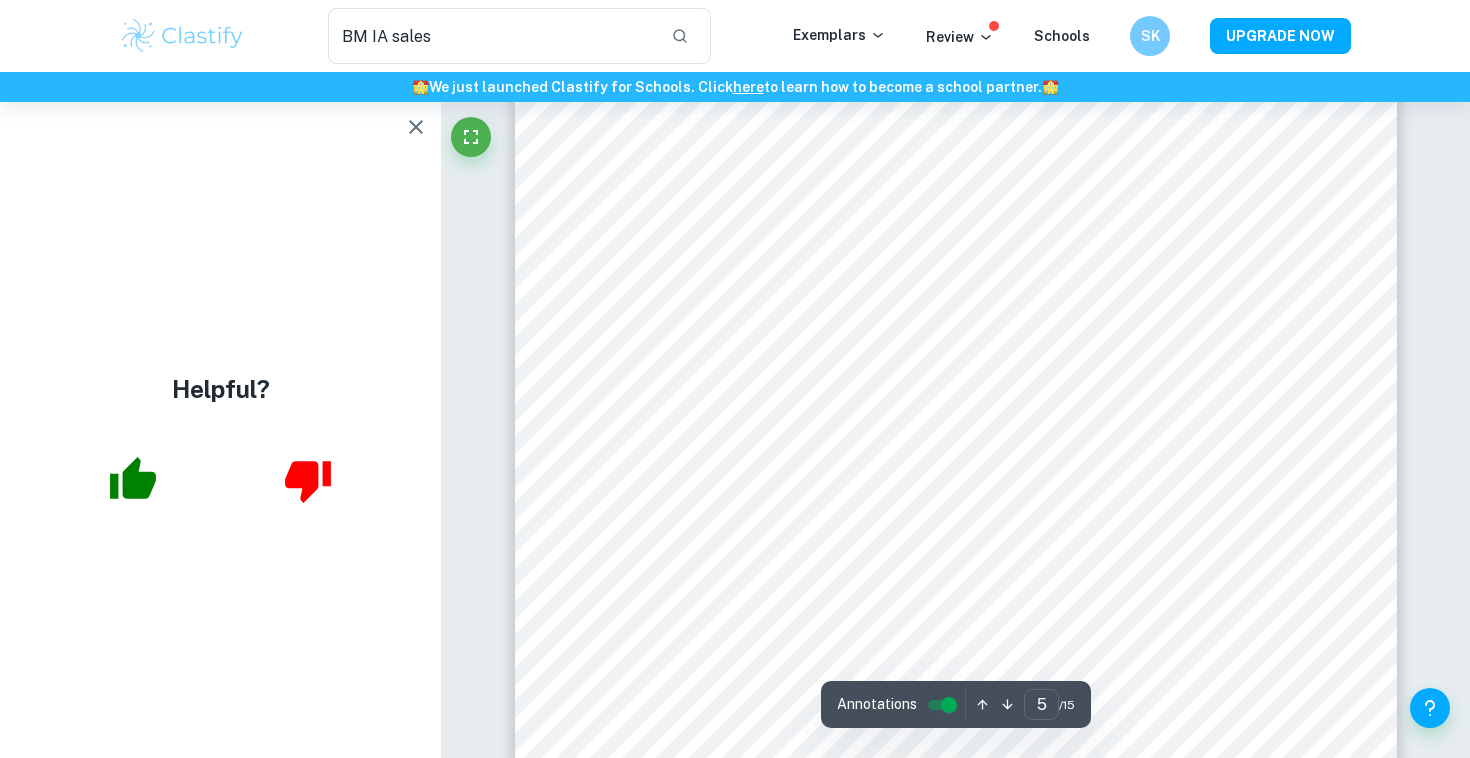 scroll, scrollTop: 5837, scrollLeft: 0, axis: vertical 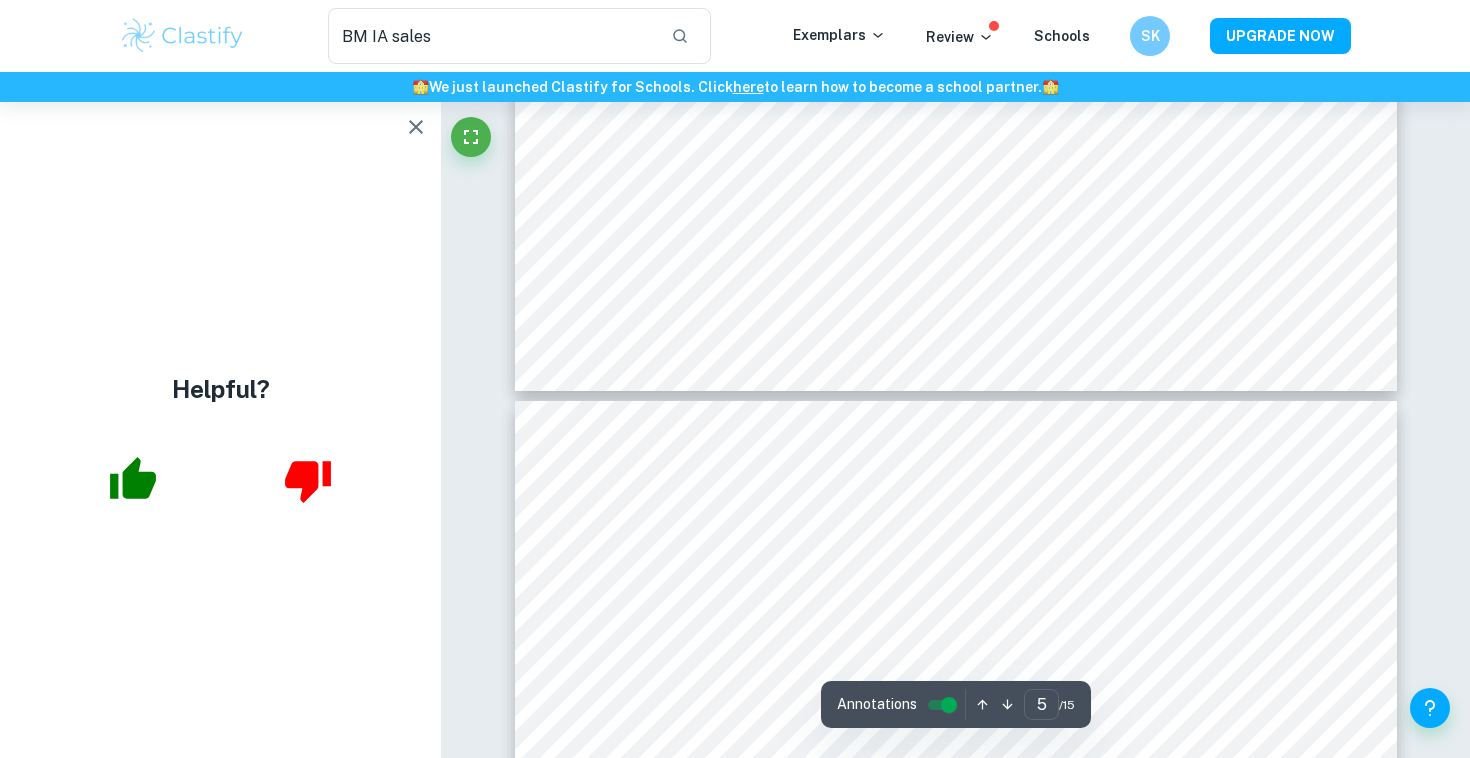type on "6" 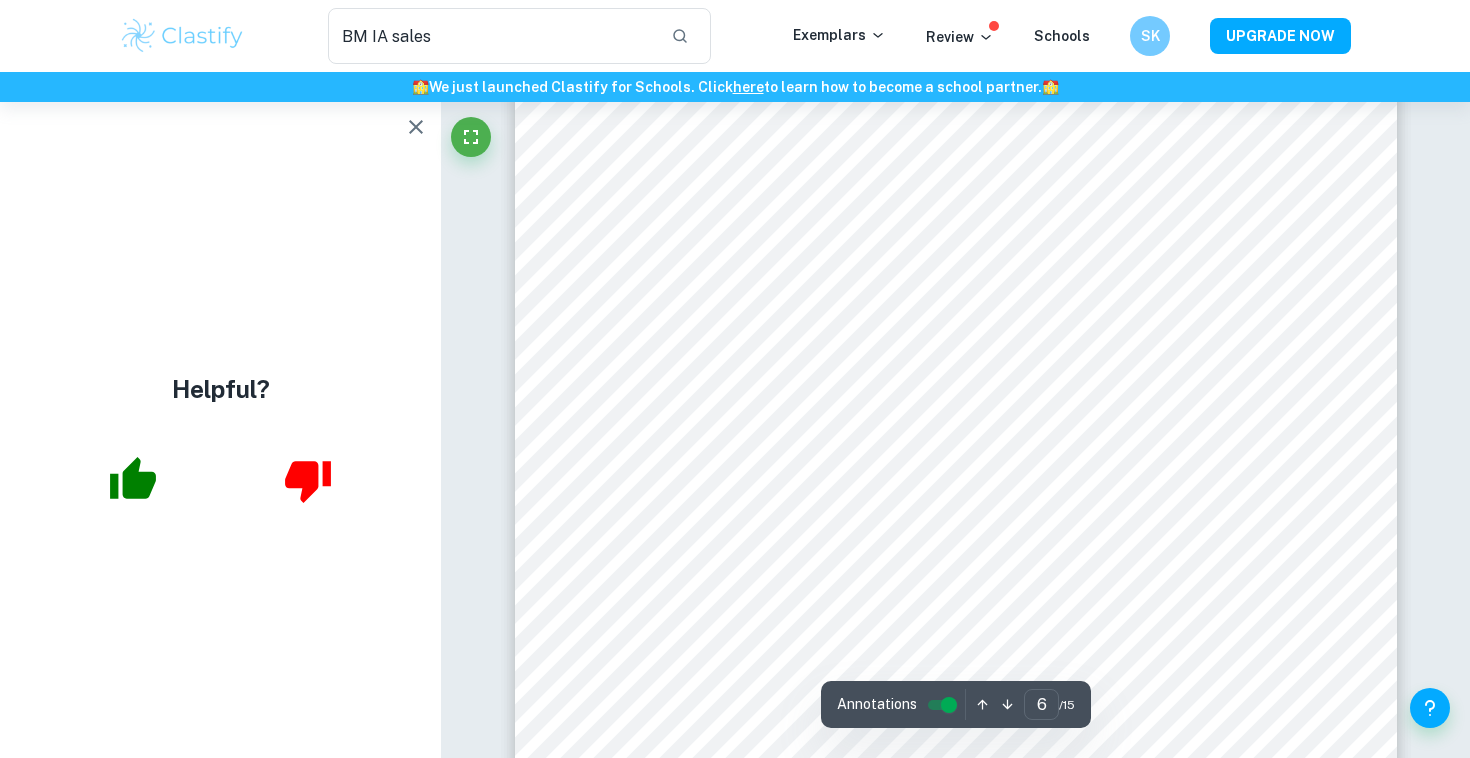 scroll, scrollTop: 6758, scrollLeft: 0, axis: vertical 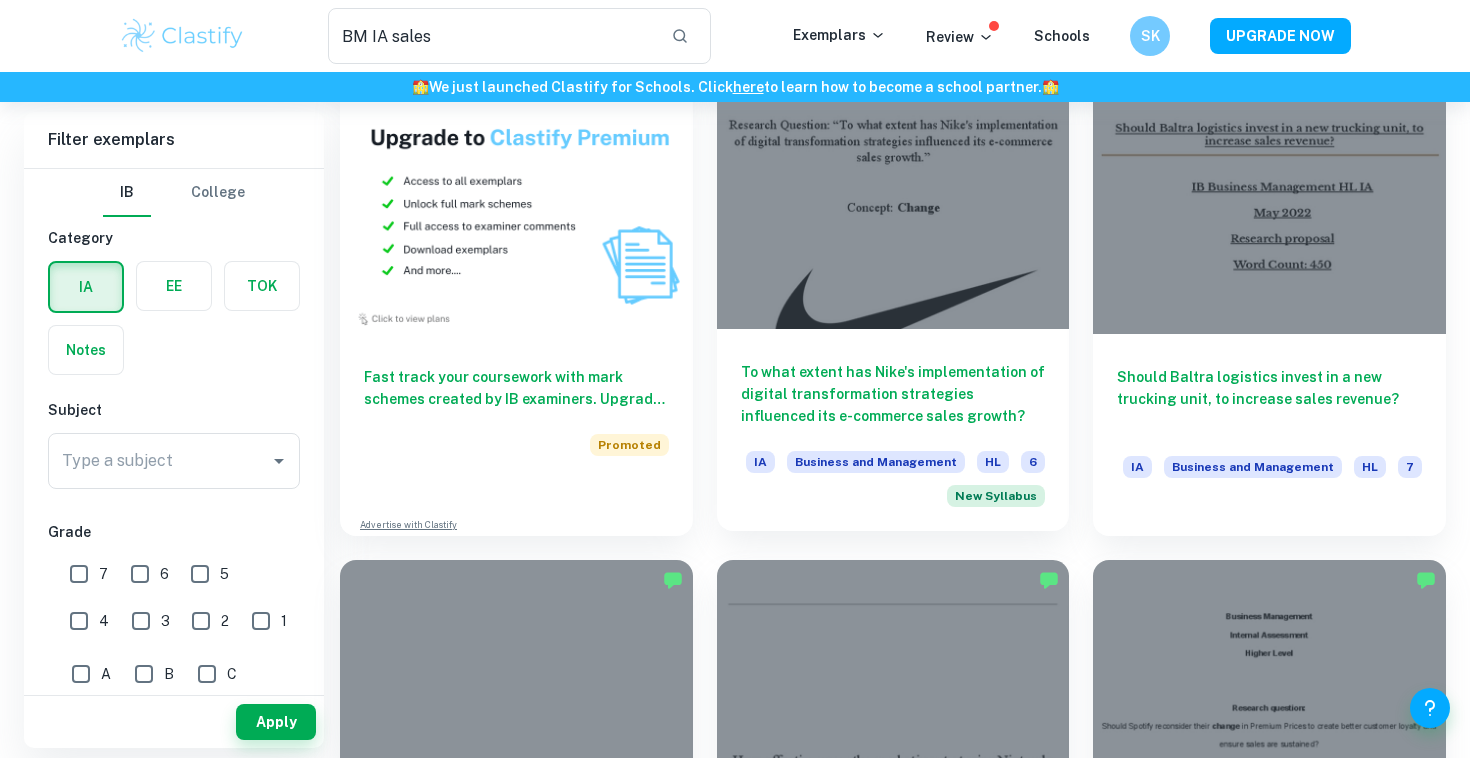 click at bounding box center (893, 197) 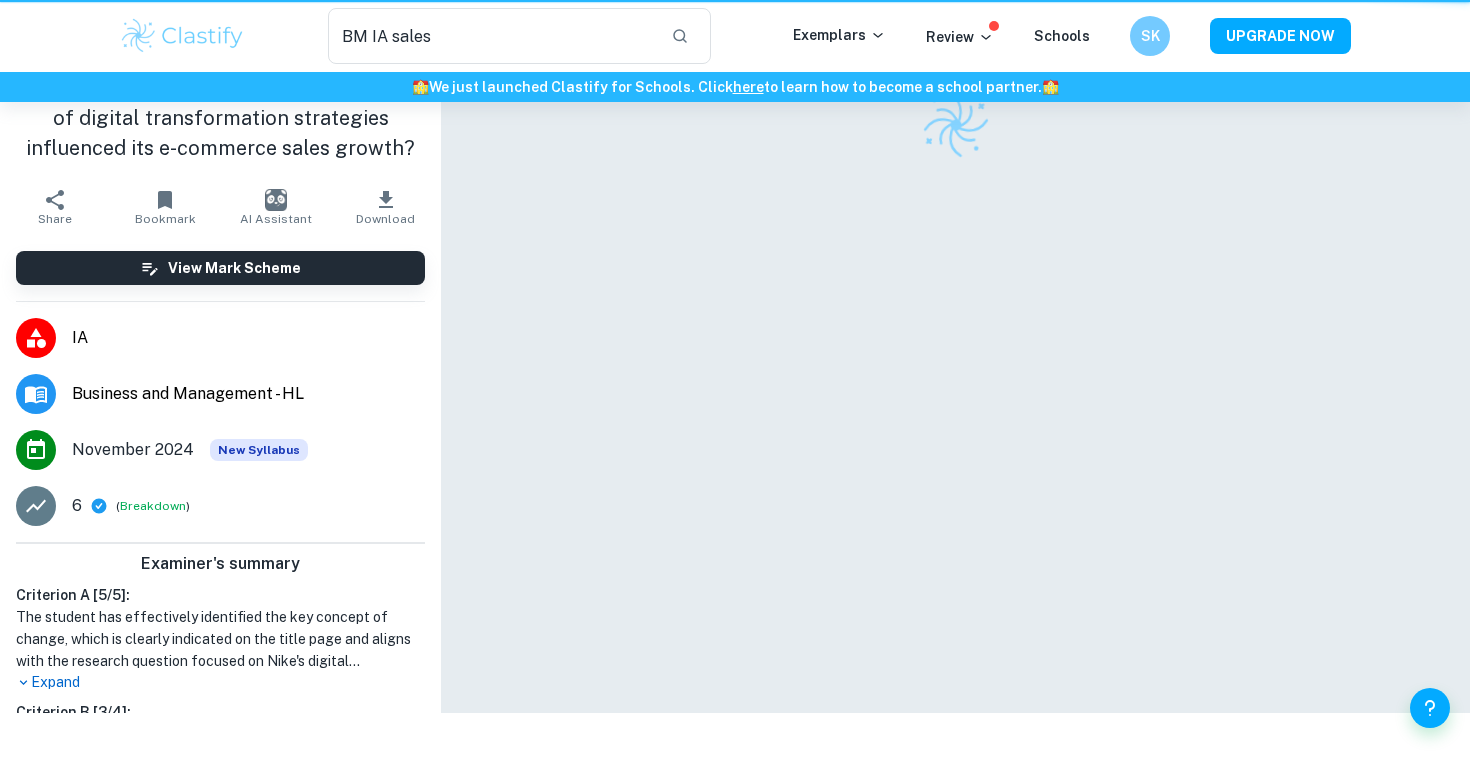 scroll, scrollTop: 0, scrollLeft: 0, axis: both 